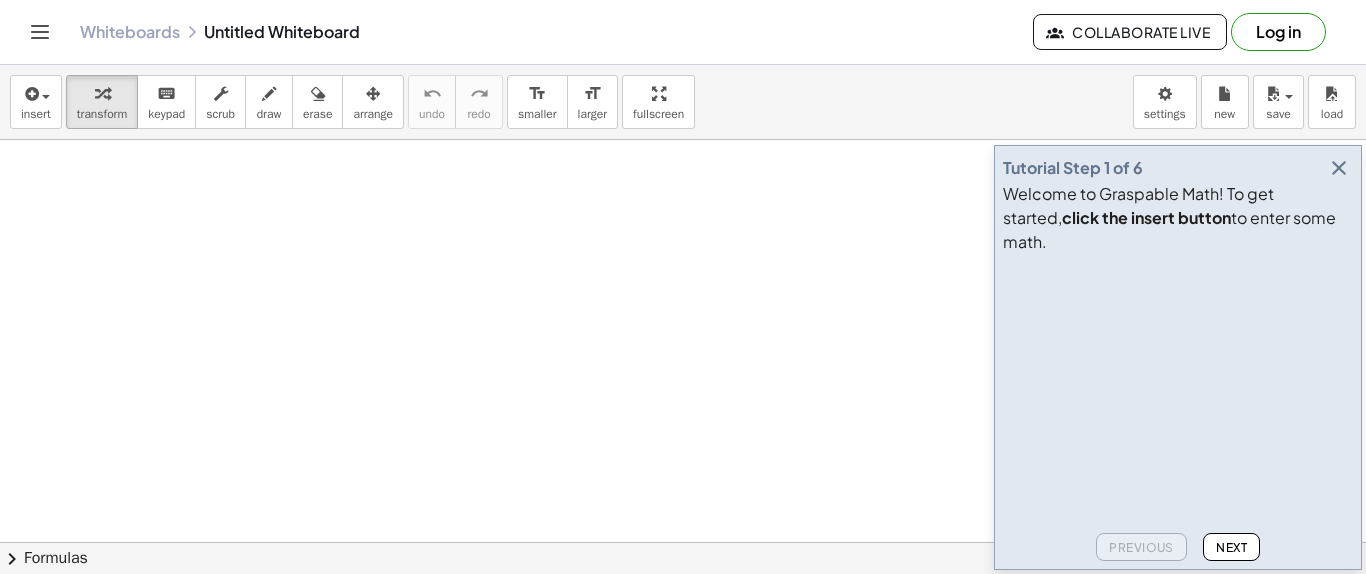 scroll, scrollTop: 0, scrollLeft: 0, axis: both 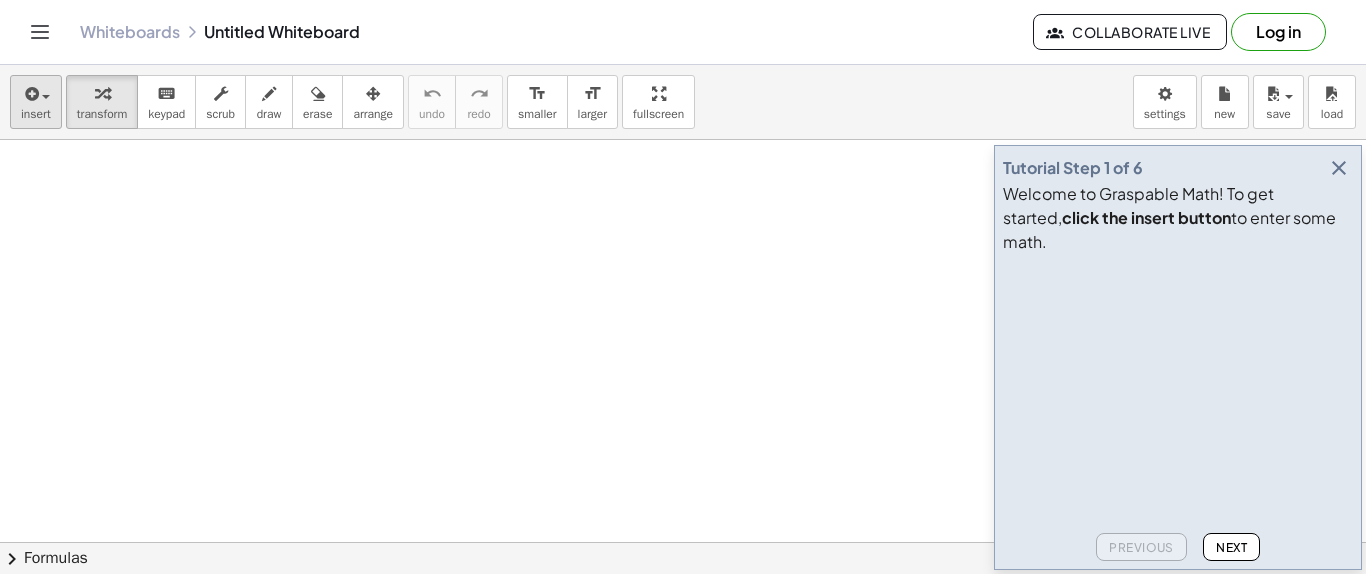 click on "insert" at bounding box center (36, 114) 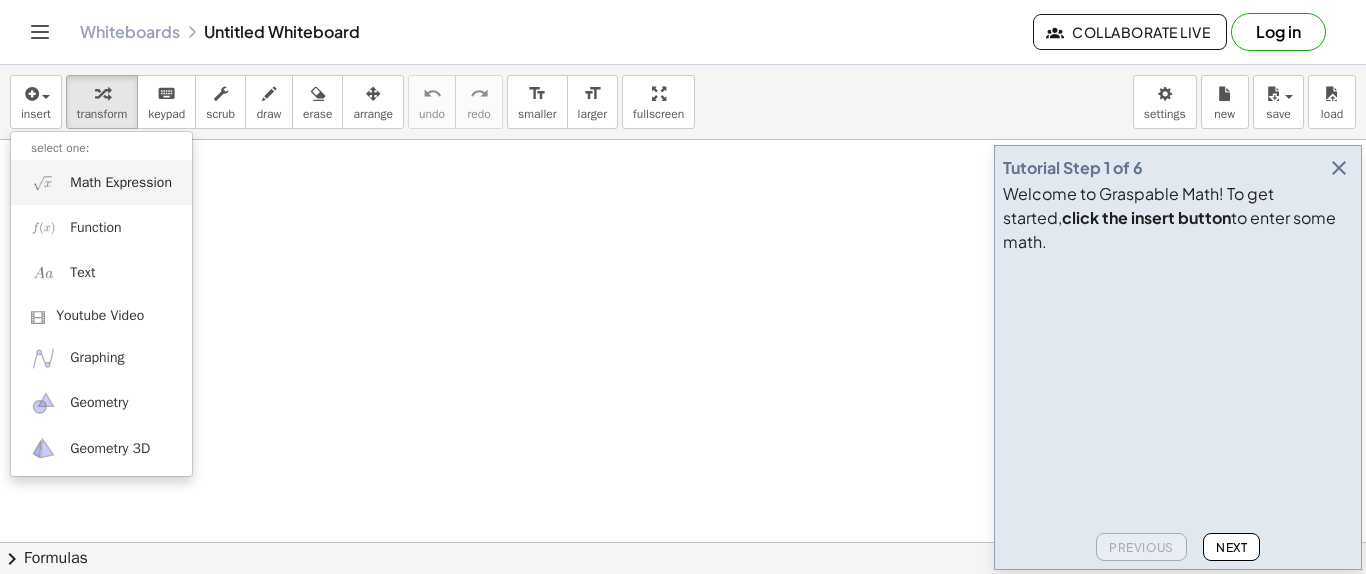 click on "Math Expression" at bounding box center (101, 182) 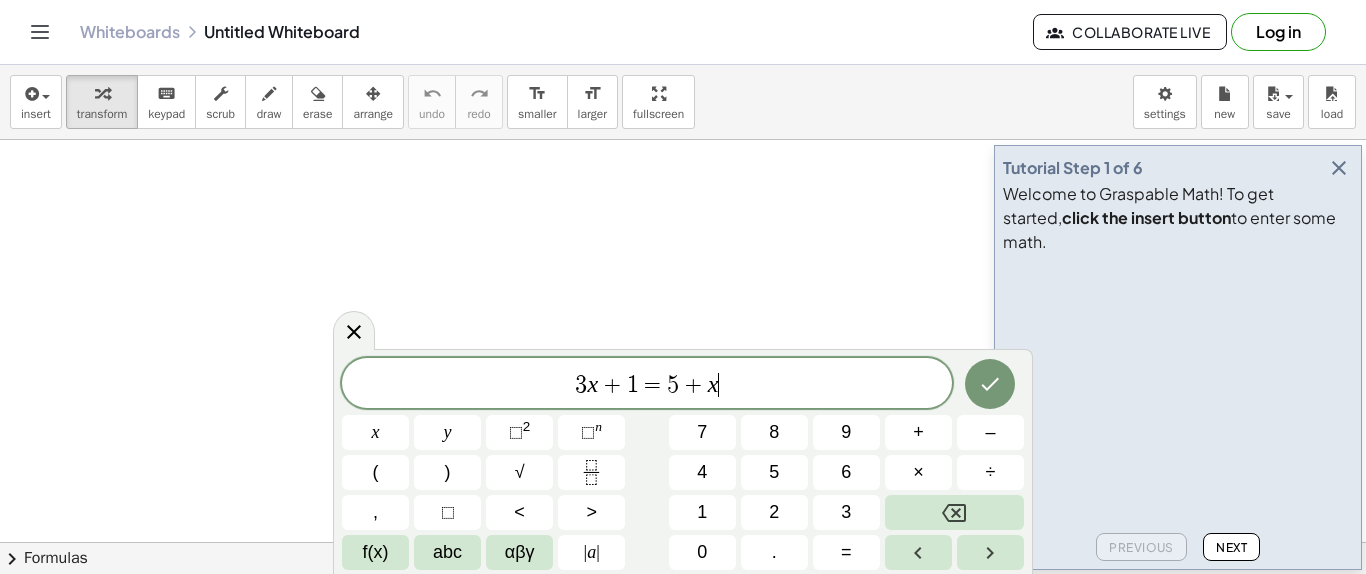 scroll, scrollTop: 19, scrollLeft: 0, axis: vertical 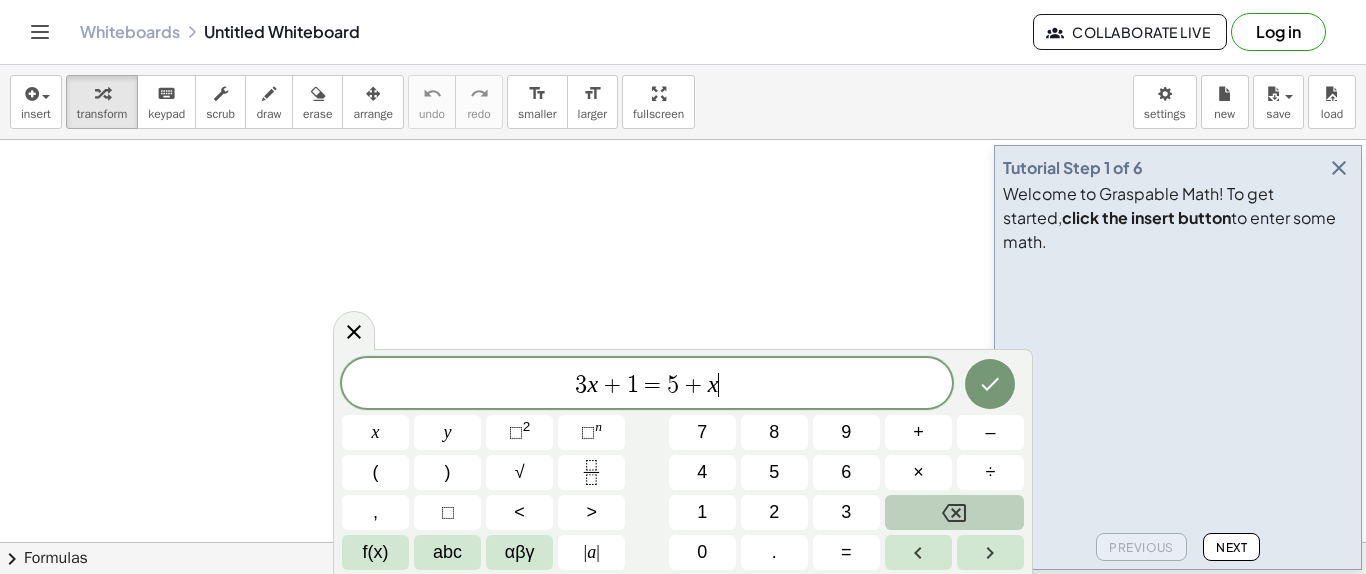 click at bounding box center (954, 512) 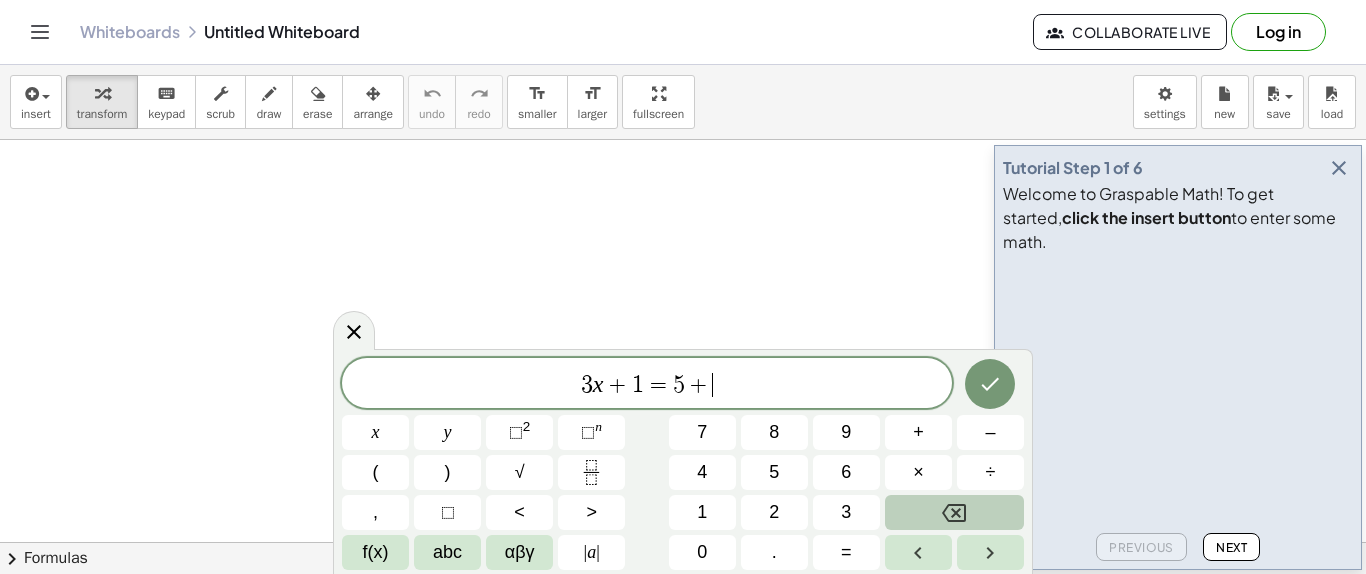 click at bounding box center (954, 512) 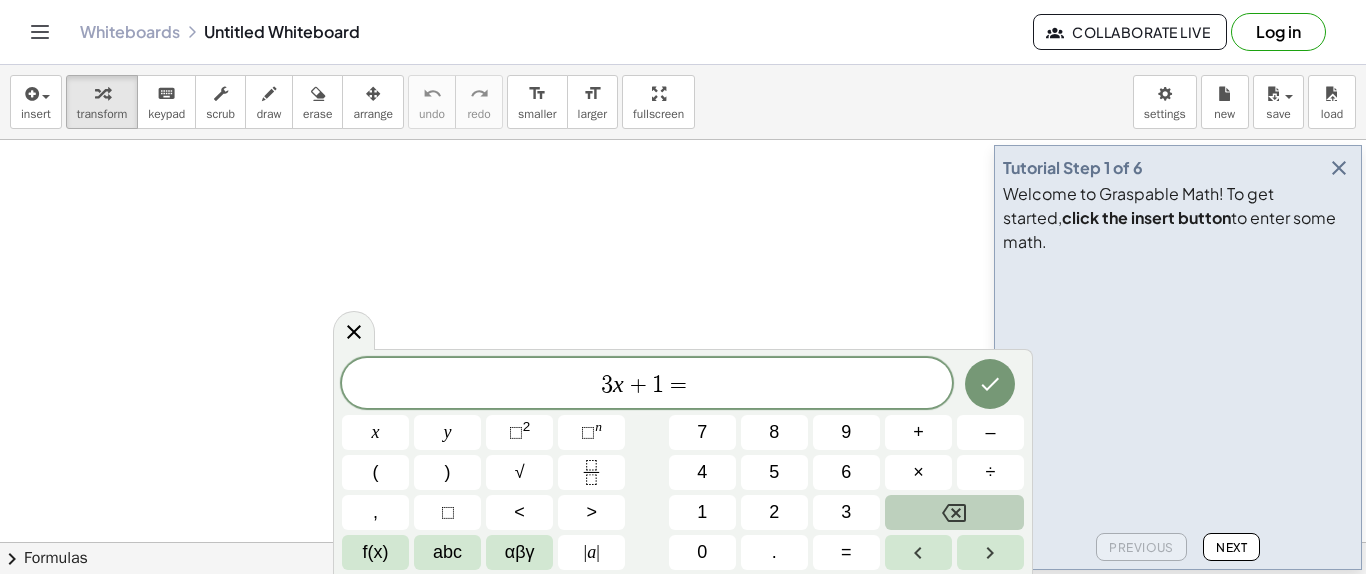 click at bounding box center (954, 512) 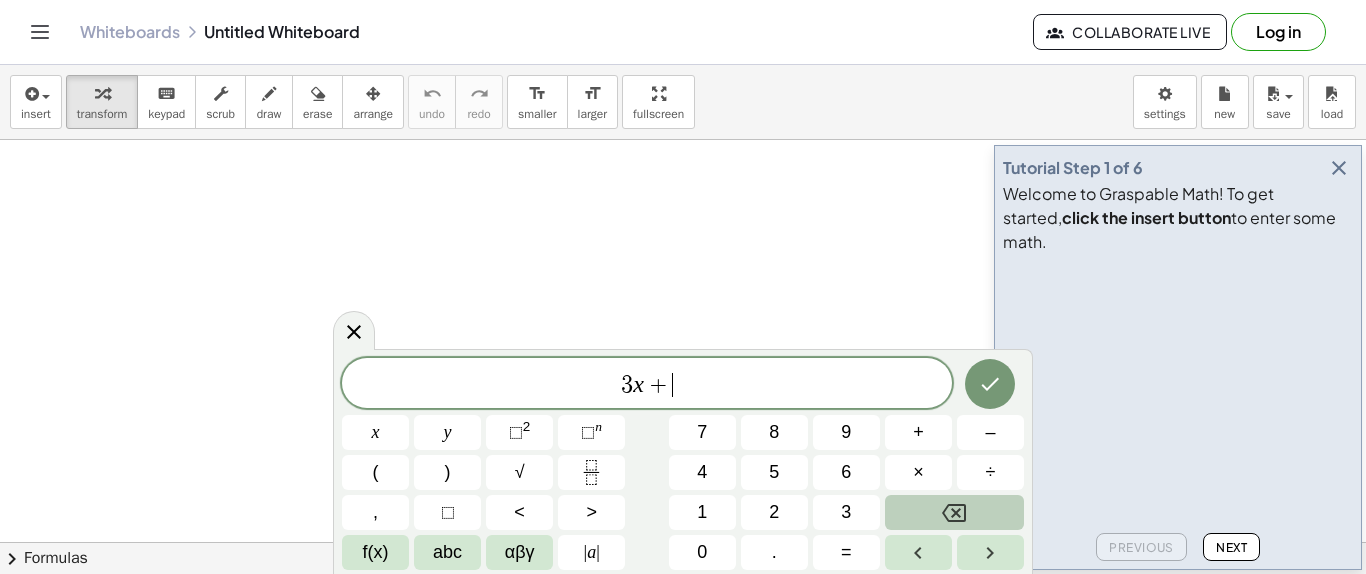 click at bounding box center [954, 512] 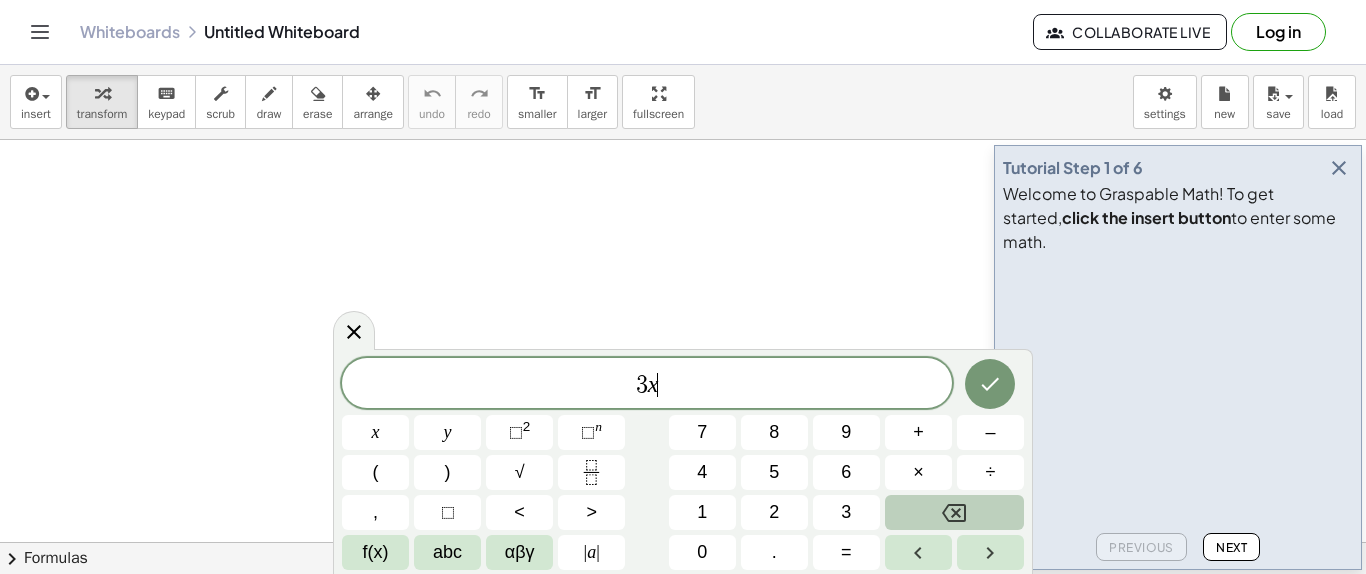 click at bounding box center (954, 512) 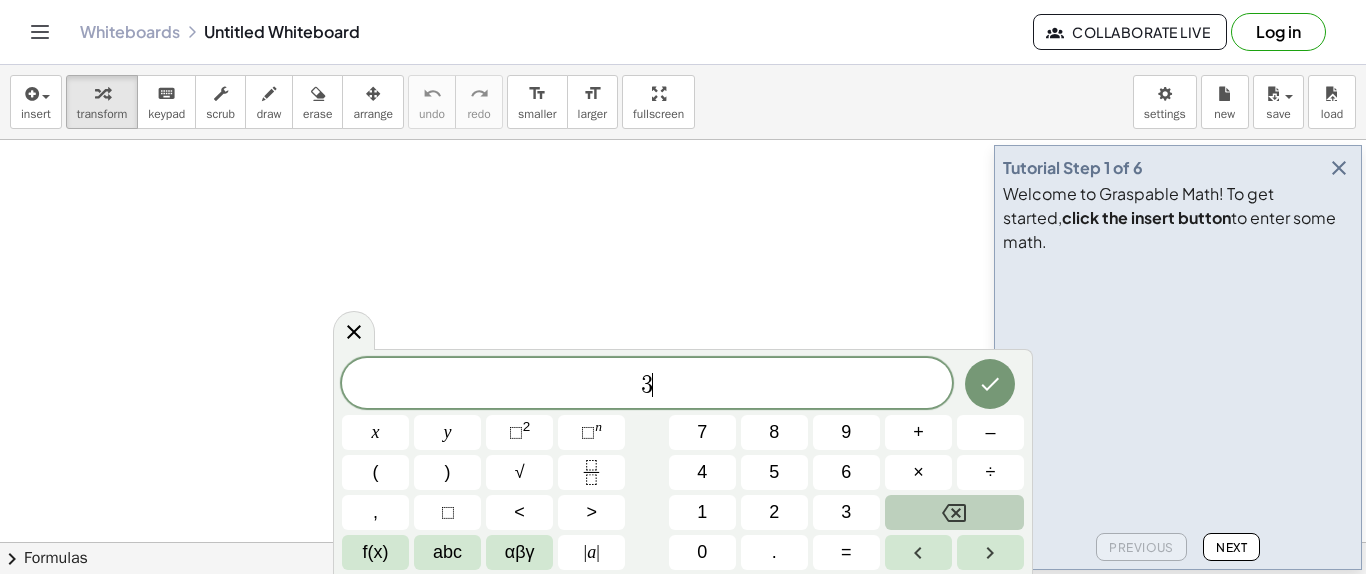 click at bounding box center [954, 512] 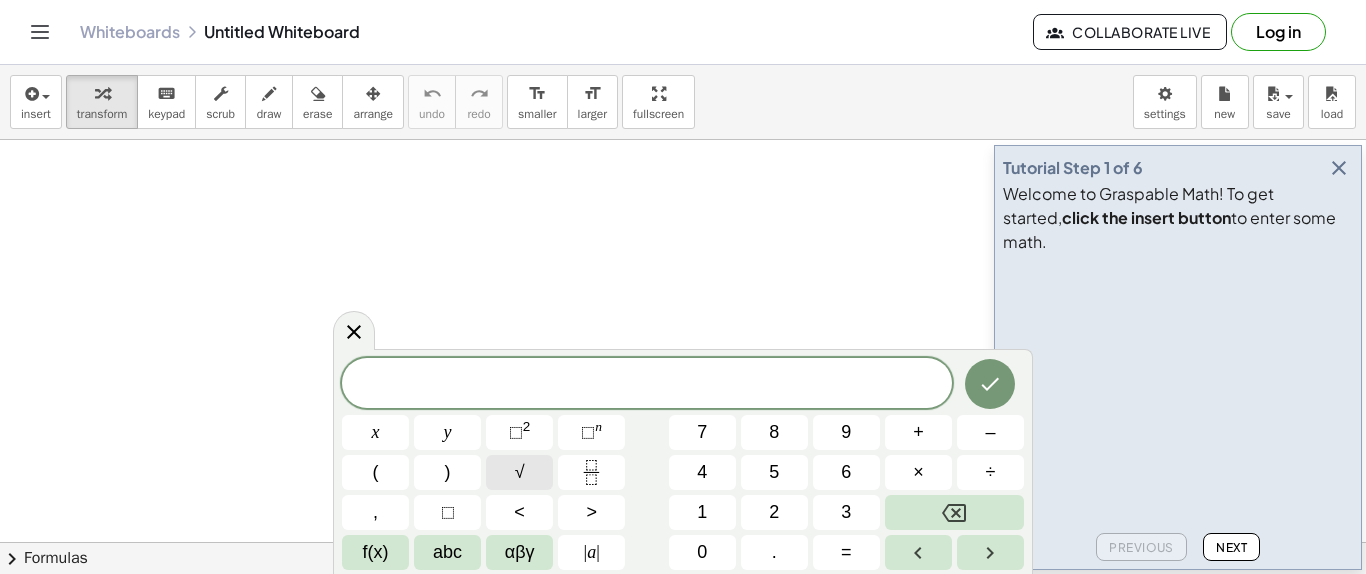click on "√" at bounding box center [519, 472] 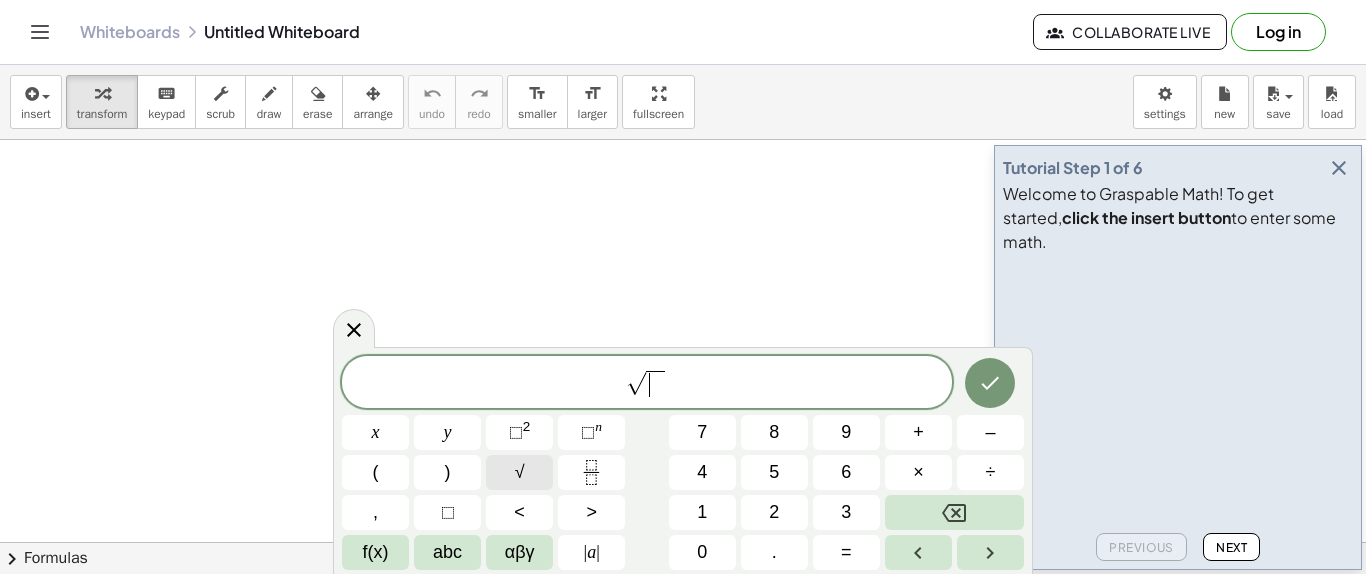 scroll, scrollTop: 18, scrollLeft: 0, axis: vertical 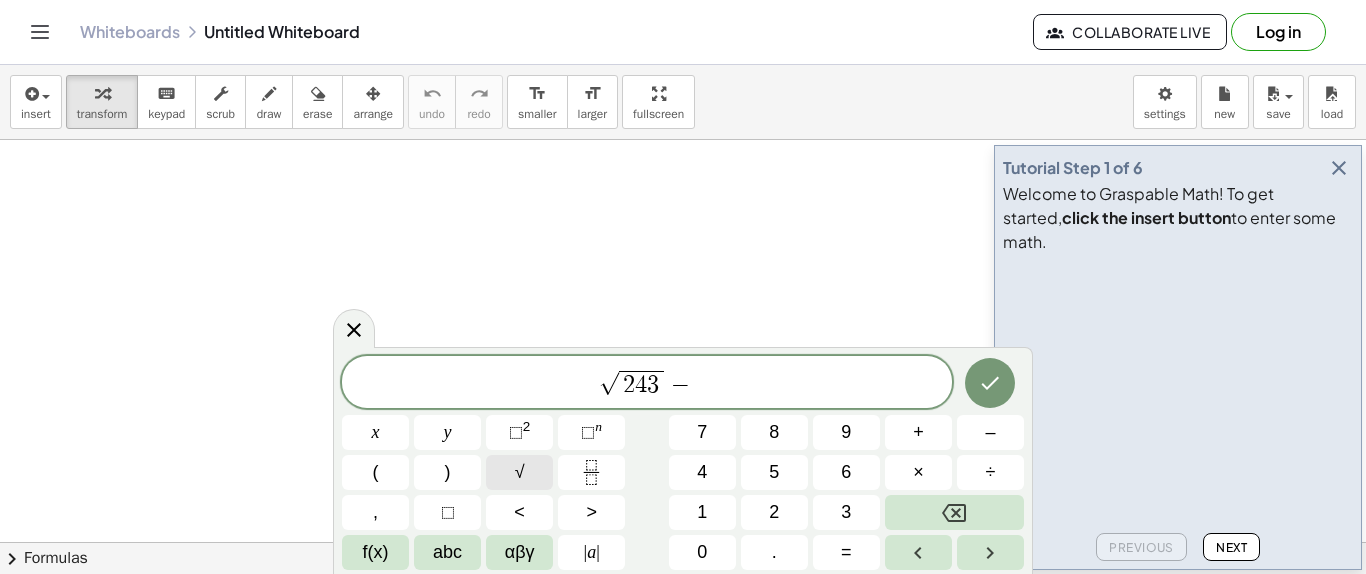 click on "√" at bounding box center (520, 472) 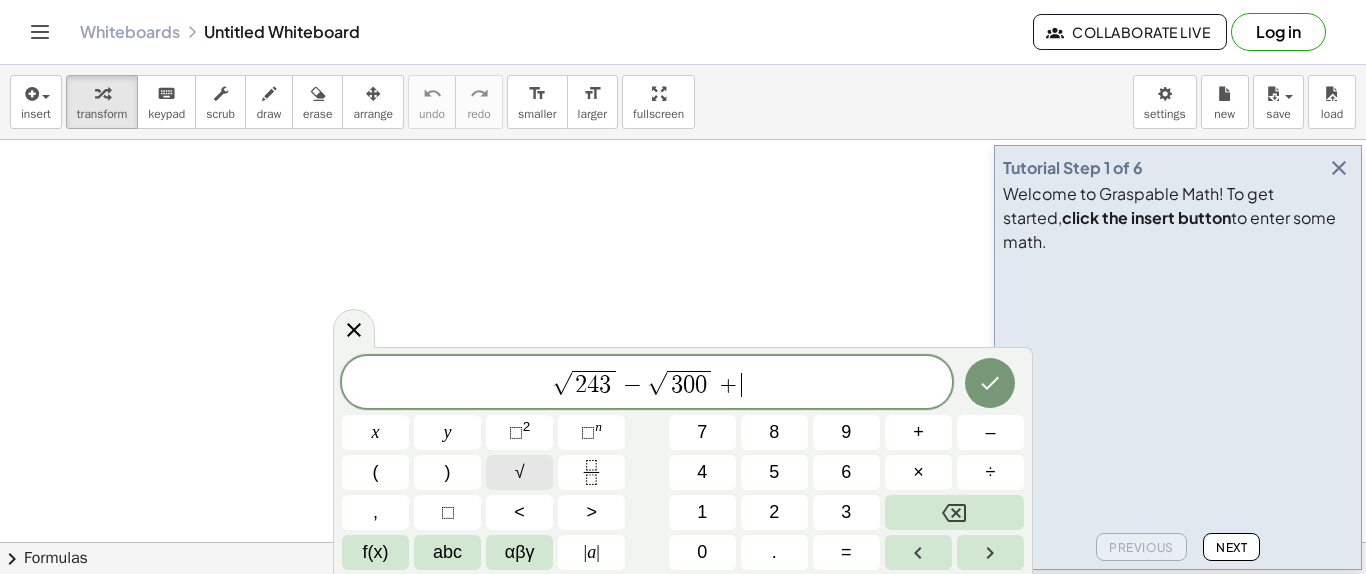 click on "√" at bounding box center [519, 472] 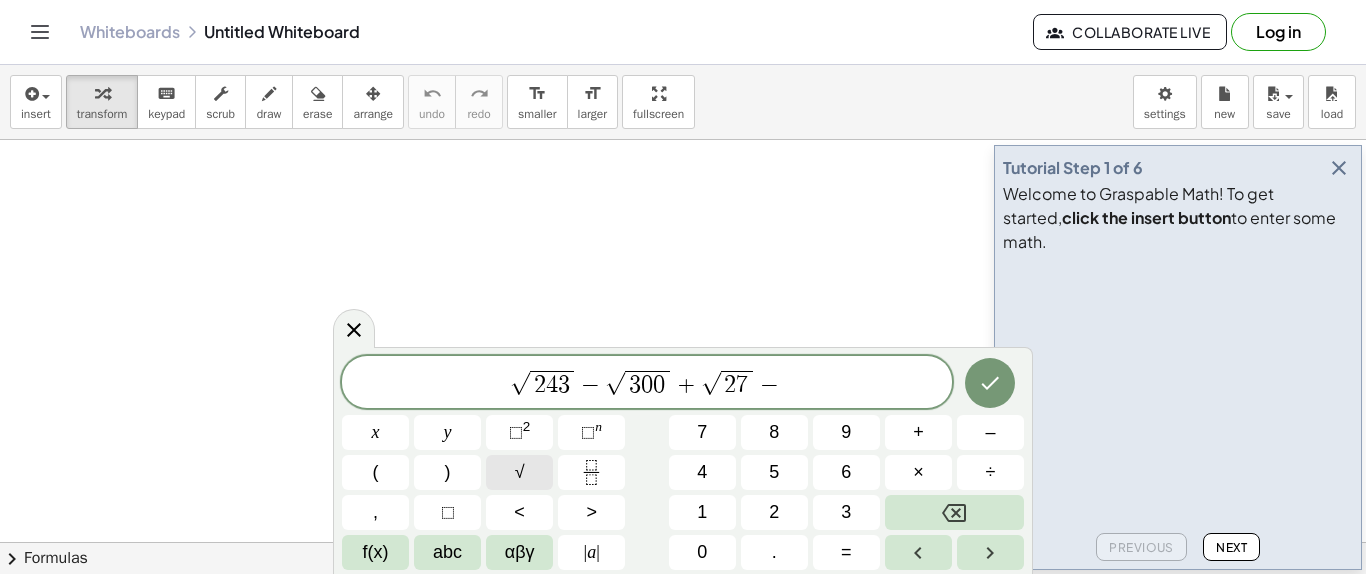 click on "√" at bounding box center [519, 472] 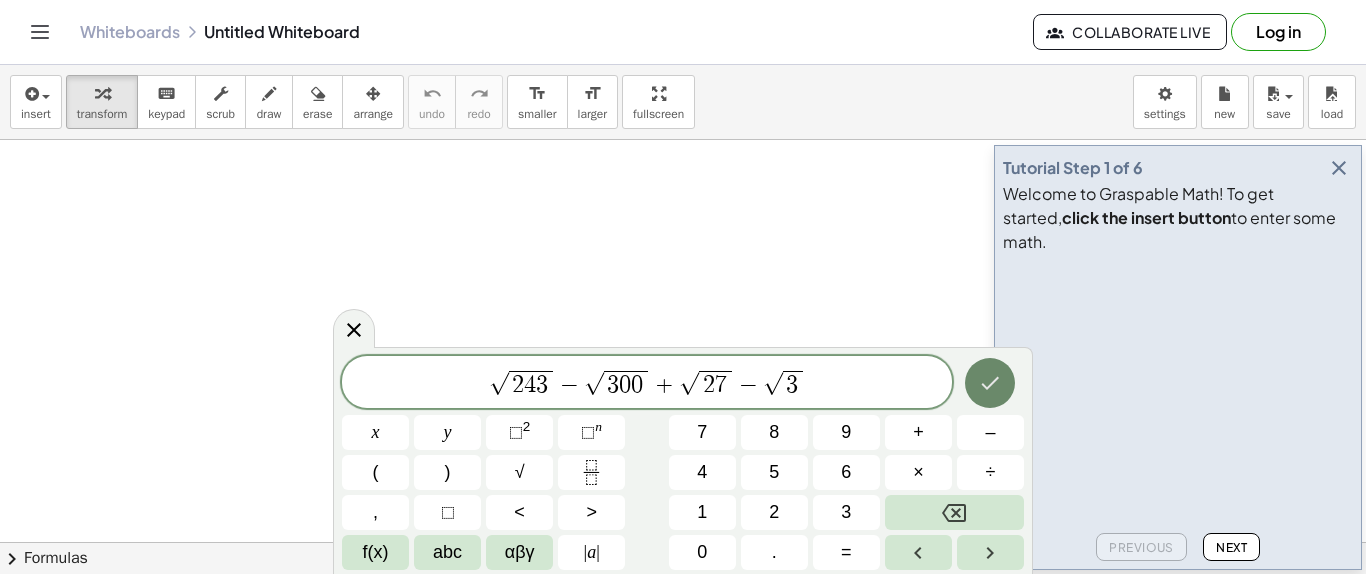 click 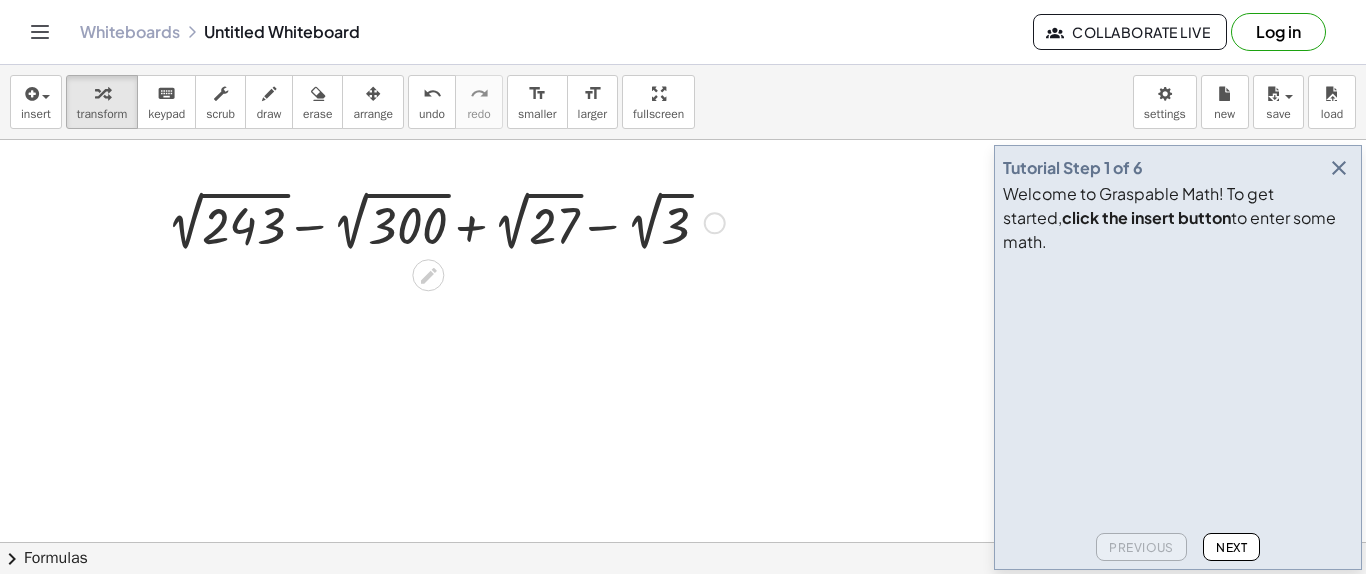 click at bounding box center (715, 223) 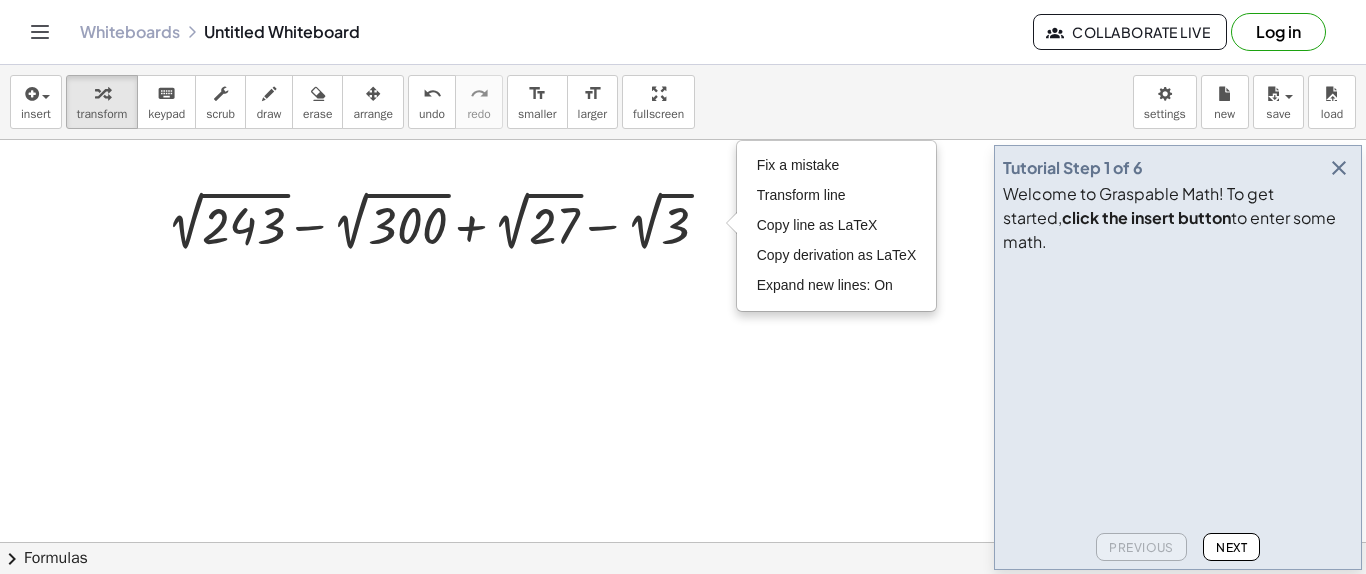 click at bounding box center (683, 607) 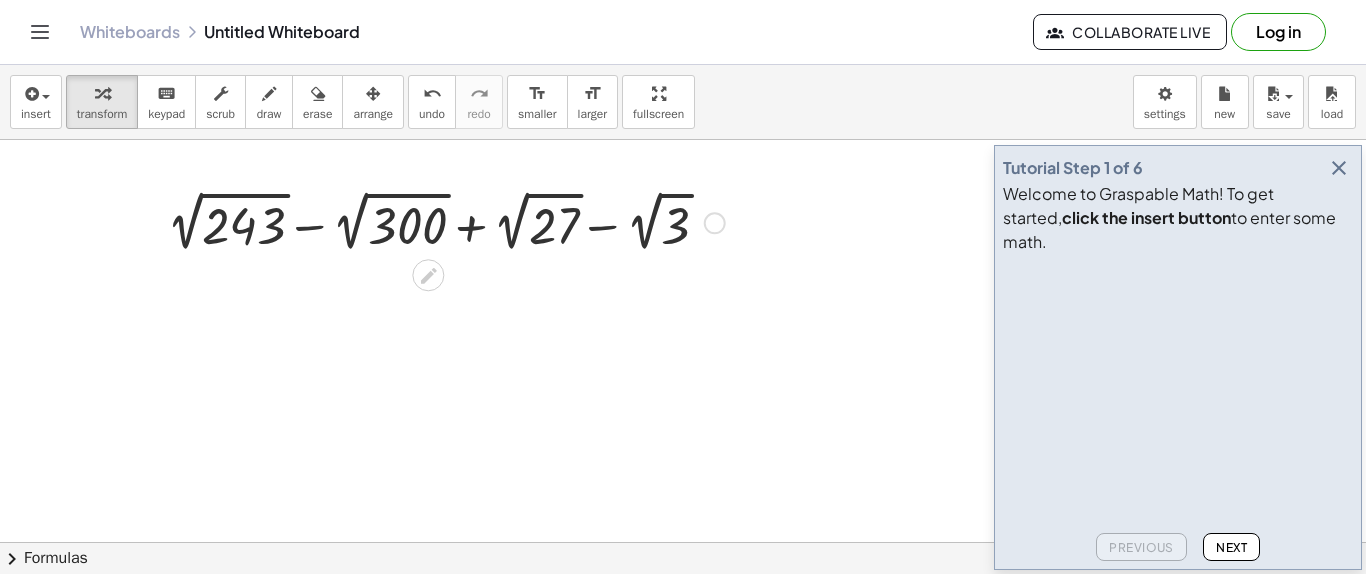 click at bounding box center [446, 221] 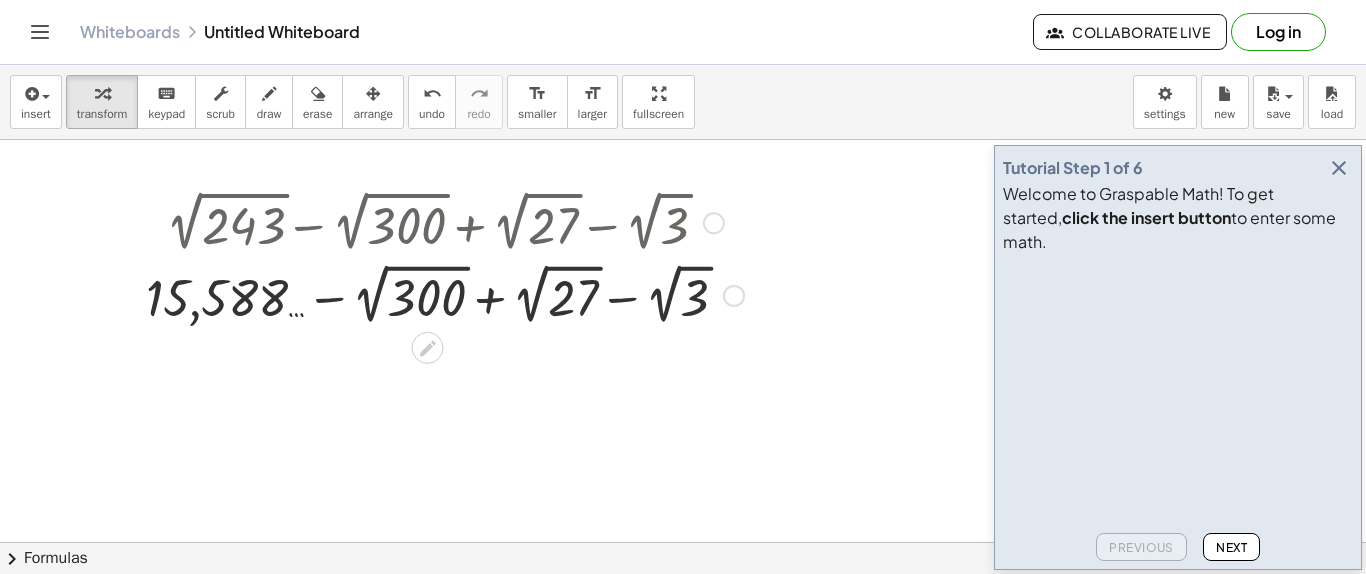 click at bounding box center [445, 294] 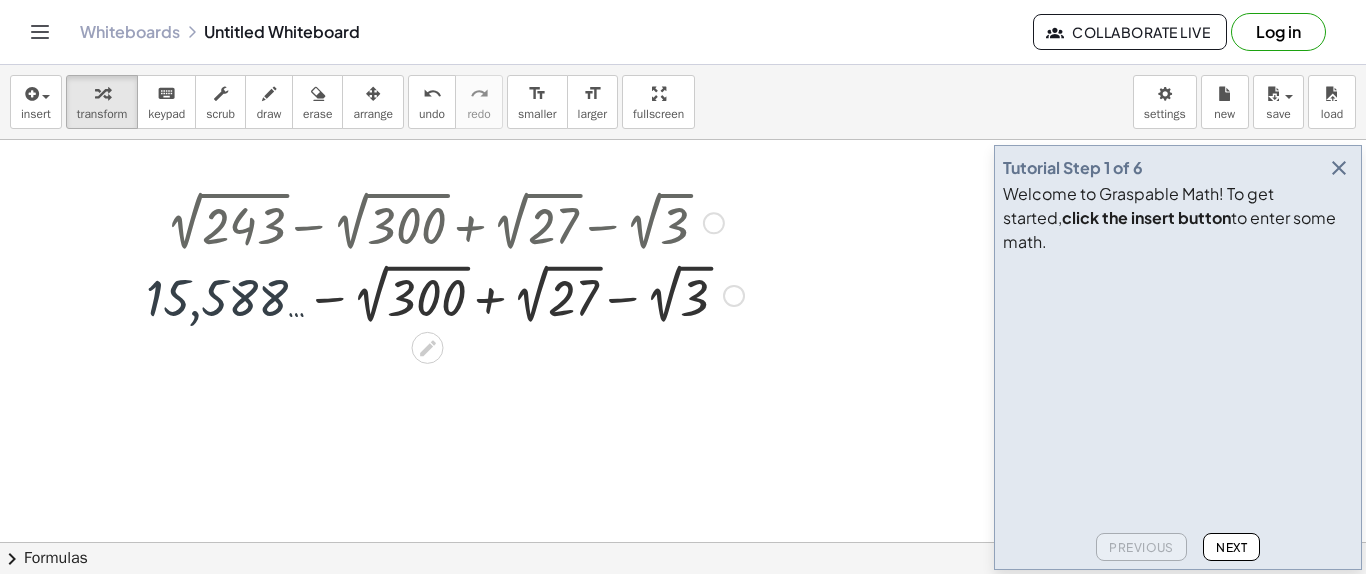 click at bounding box center (445, 294) 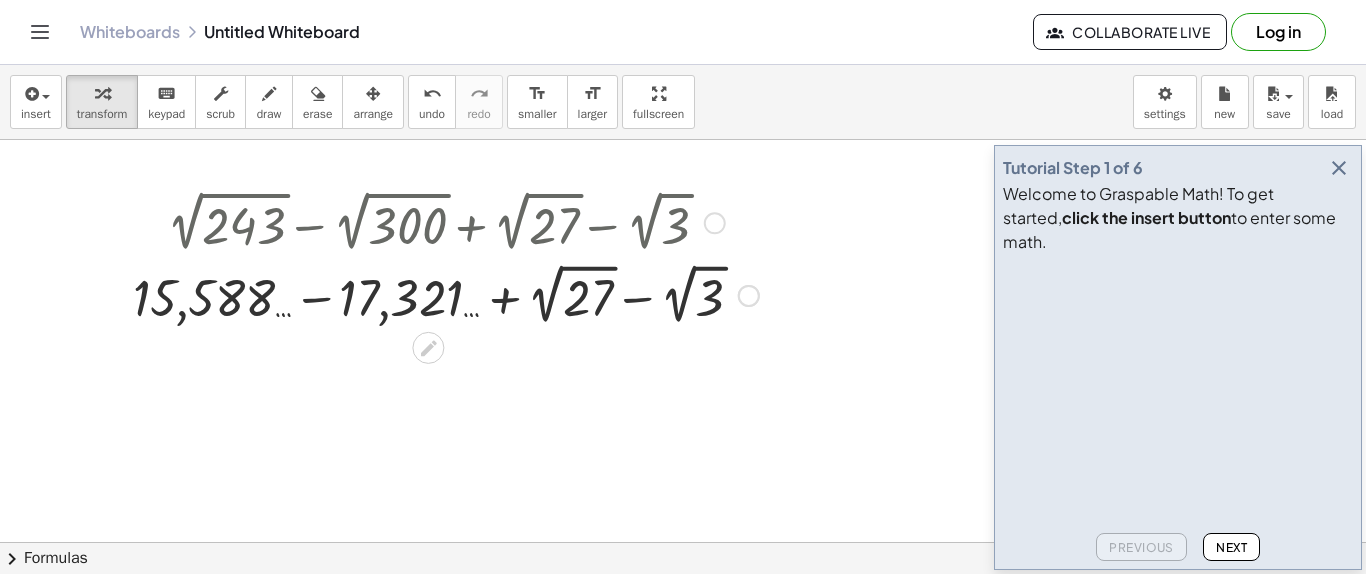 click at bounding box center (446, 294) 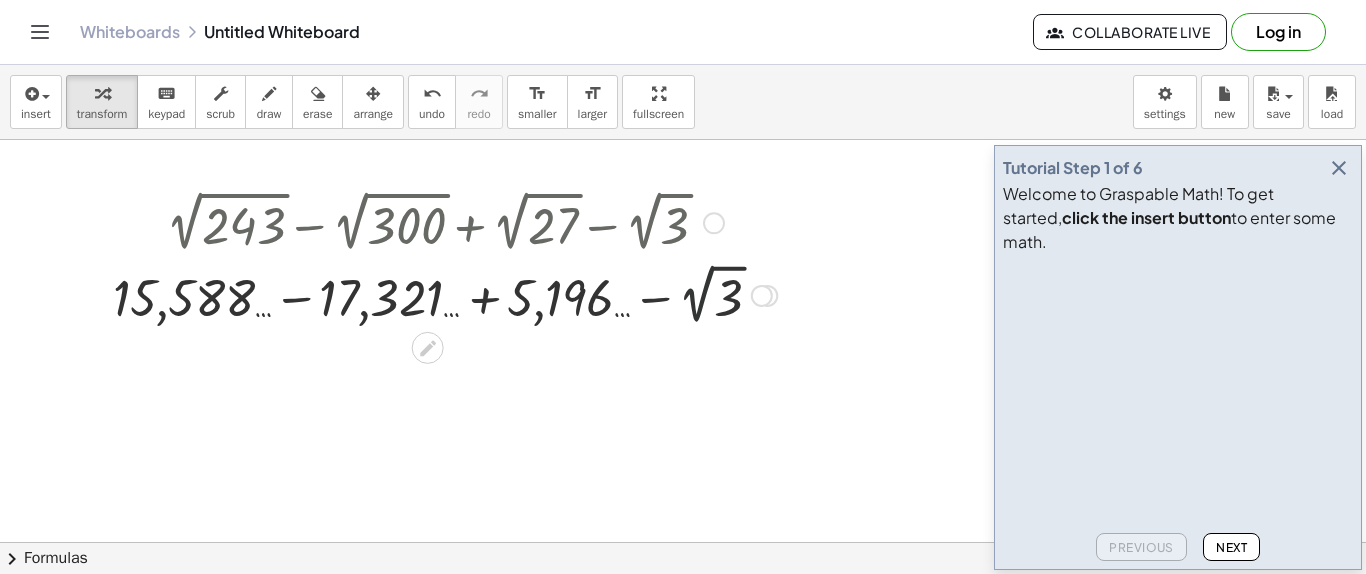 click at bounding box center [445, 294] 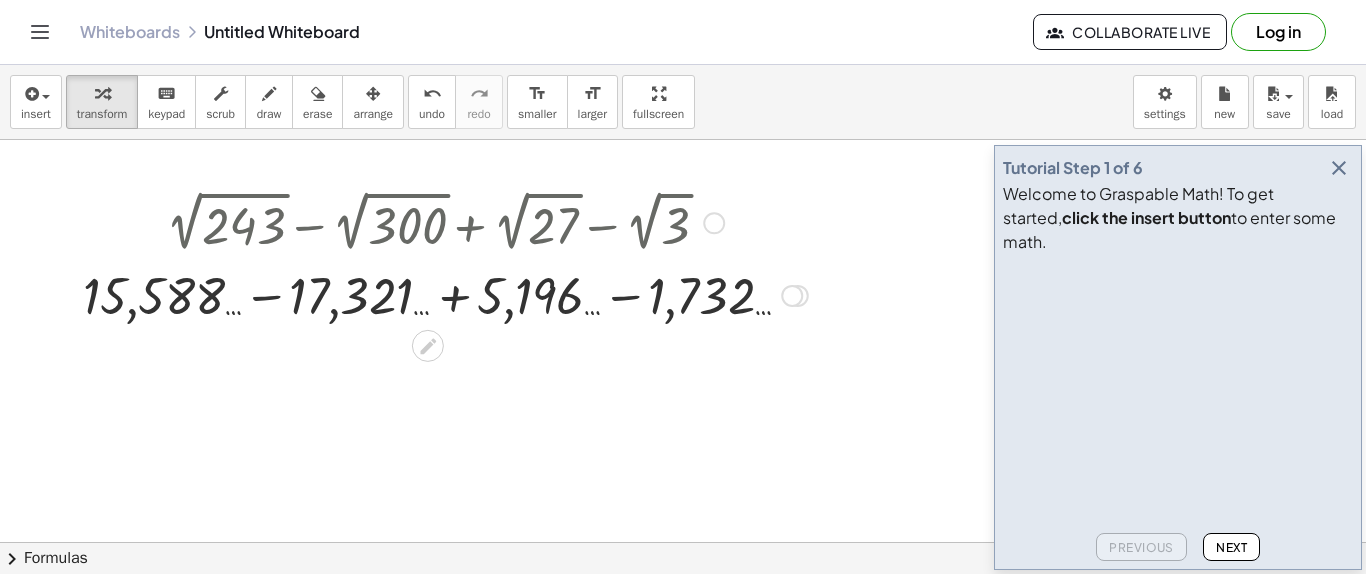 click at bounding box center (792, 296) 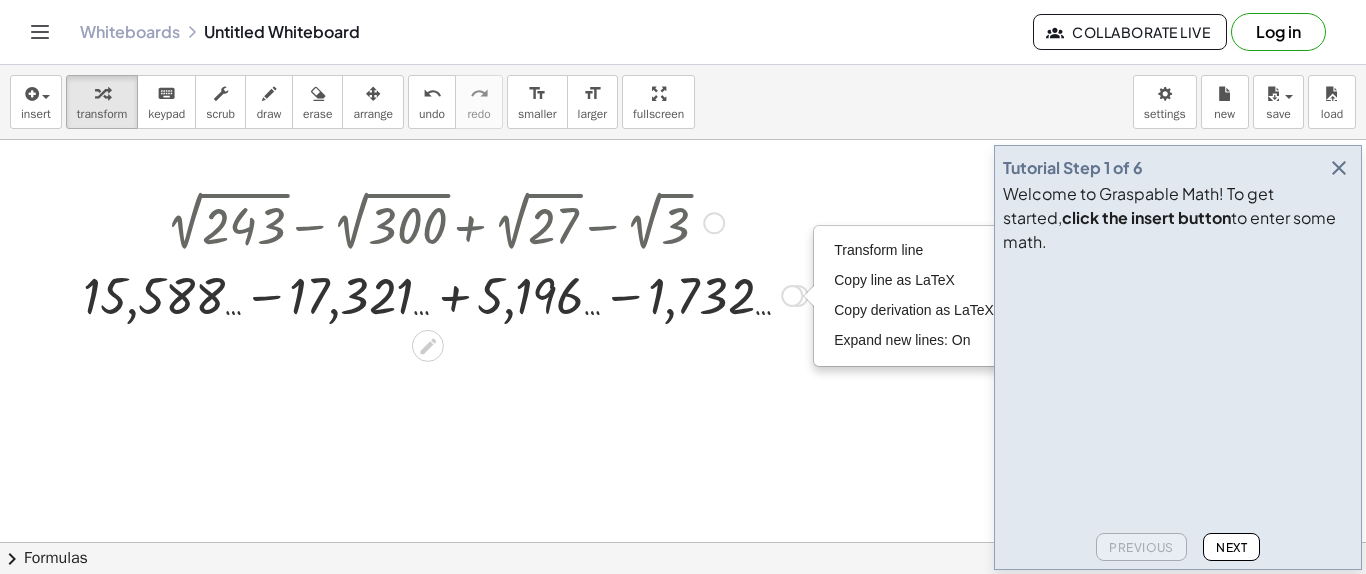 click at bounding box center [445, 294] 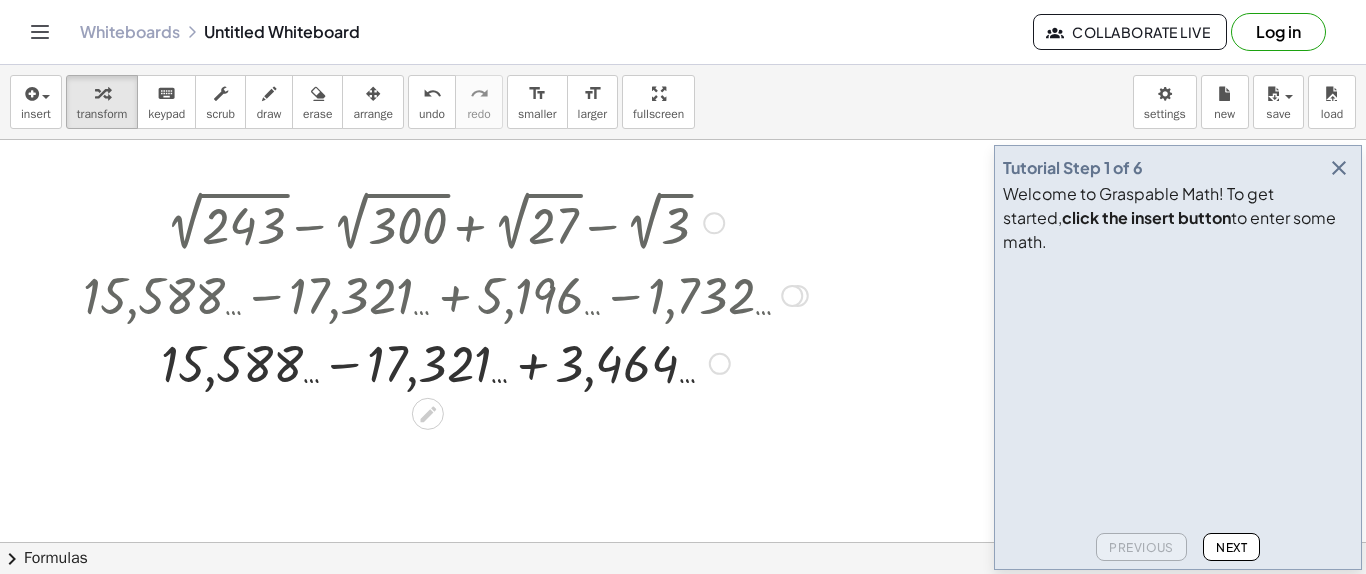 drag, startPoint x: 614, startPoint y: 407, endPoint x: 444, endPoint y: 374, distance: 173.17332 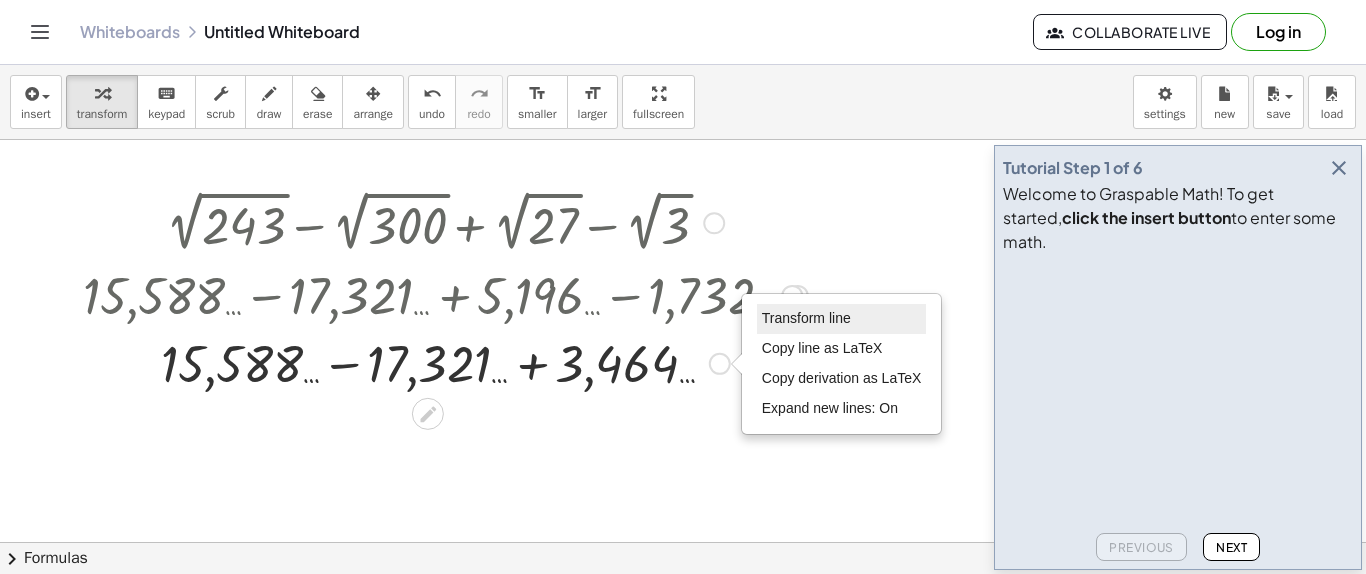 click on "Transform line" at bounding box center (806, 318) 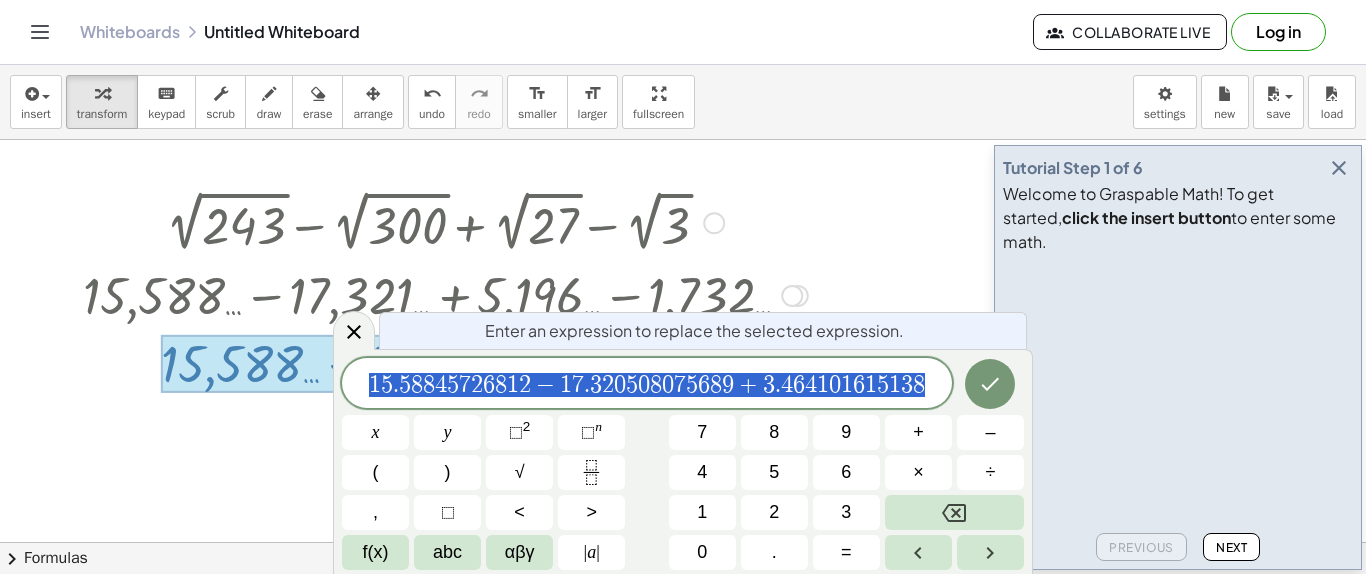 scroll, scrollTop: 1055, scrollLeft: 11, axis: both 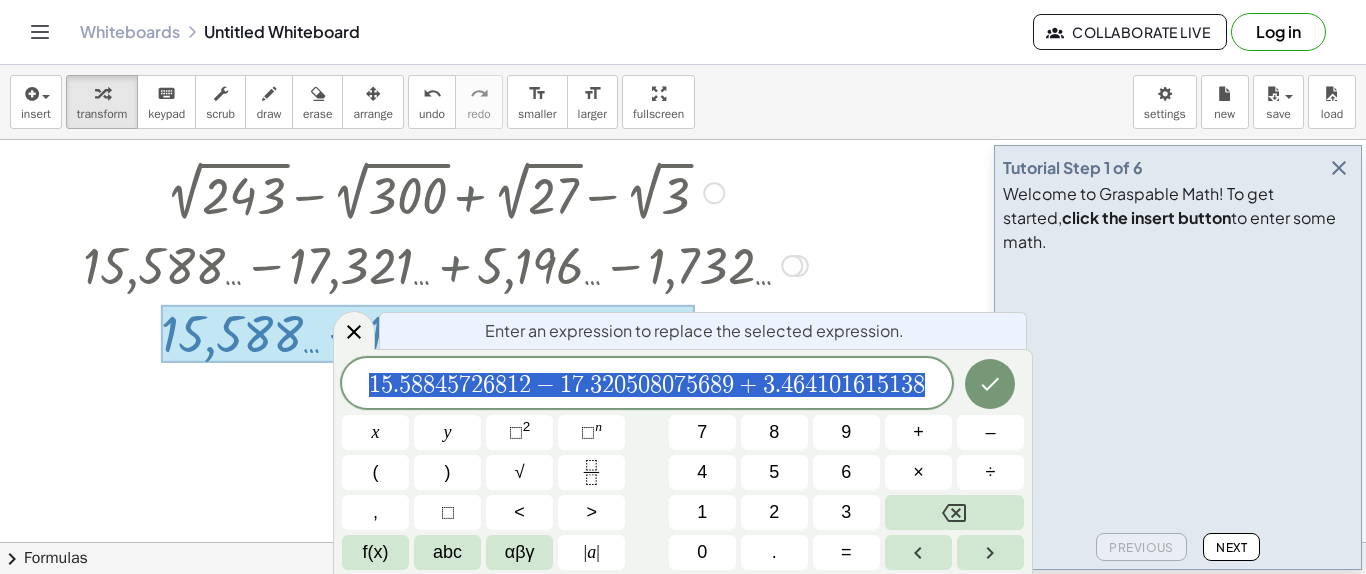 click at bounding box center [683, 577] 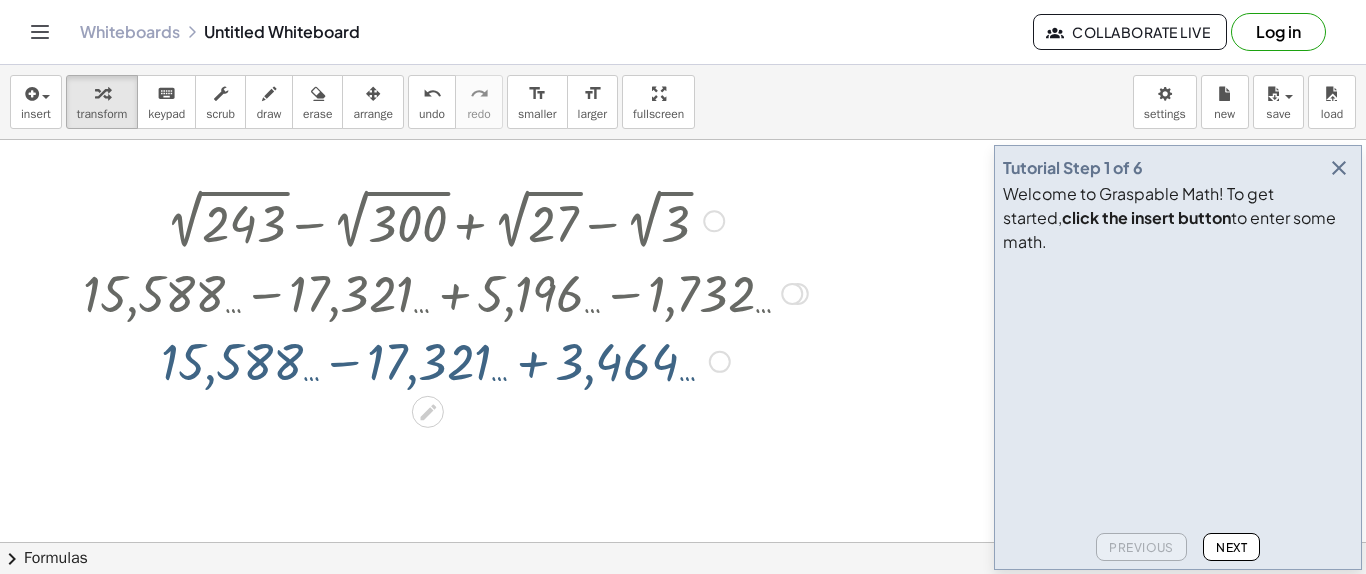 scroll, scrollTop: 0, scrollLeft: 0, axis: both 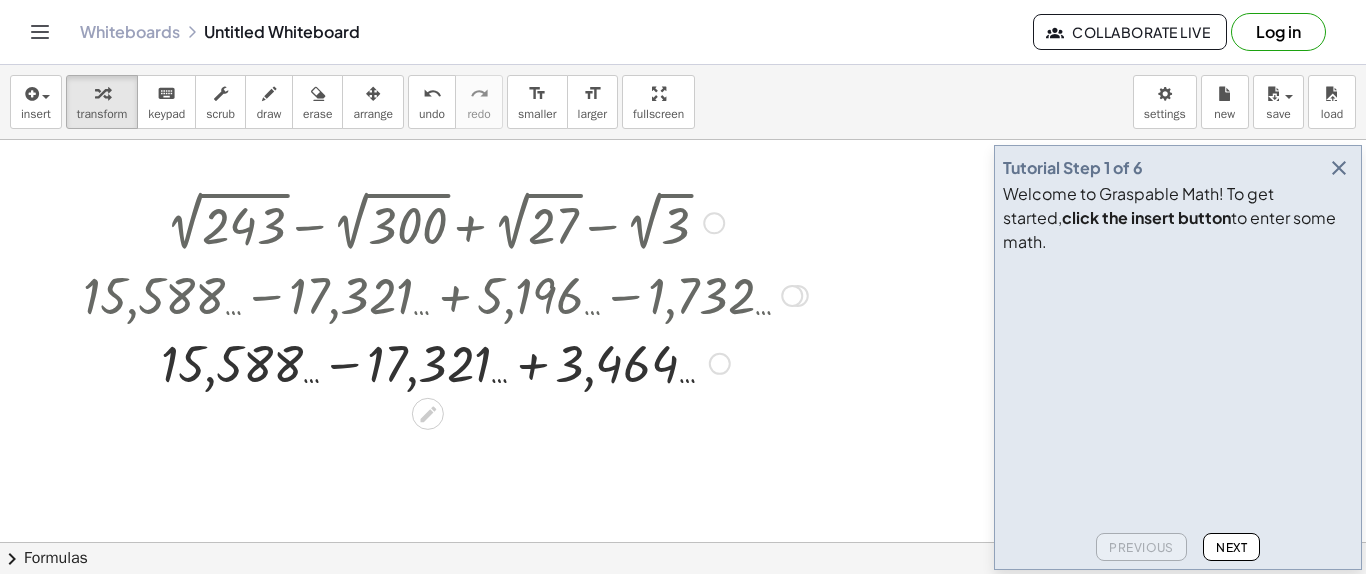 click at bounding box center [445, 362] 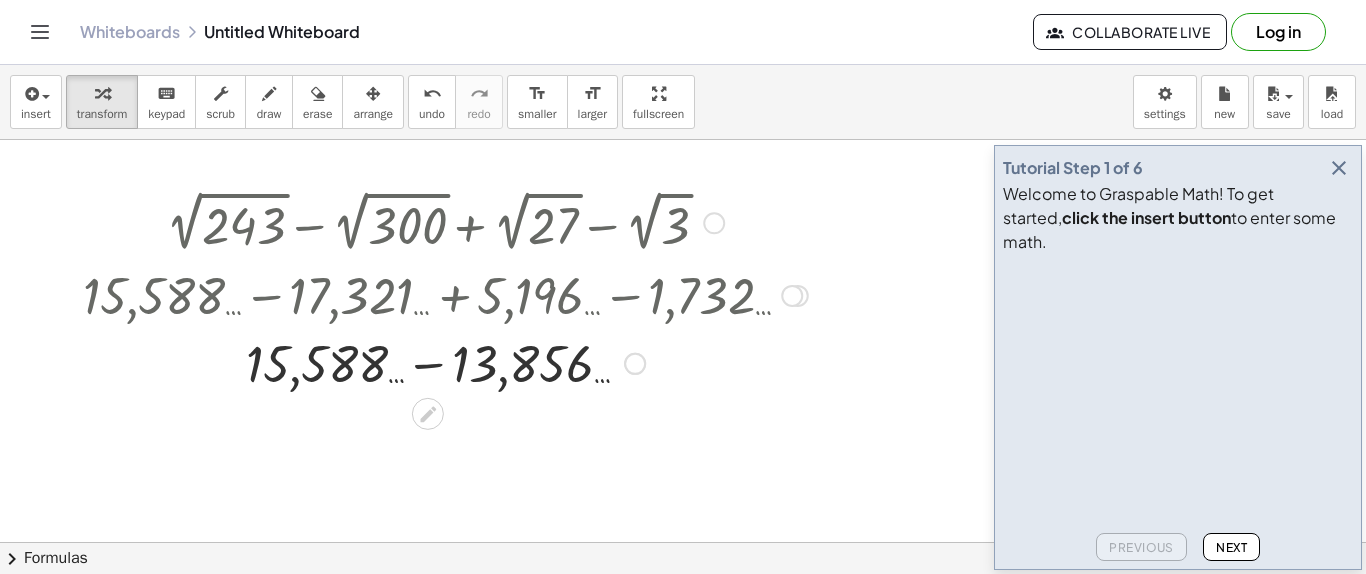 click at bounding box center (445, 362) 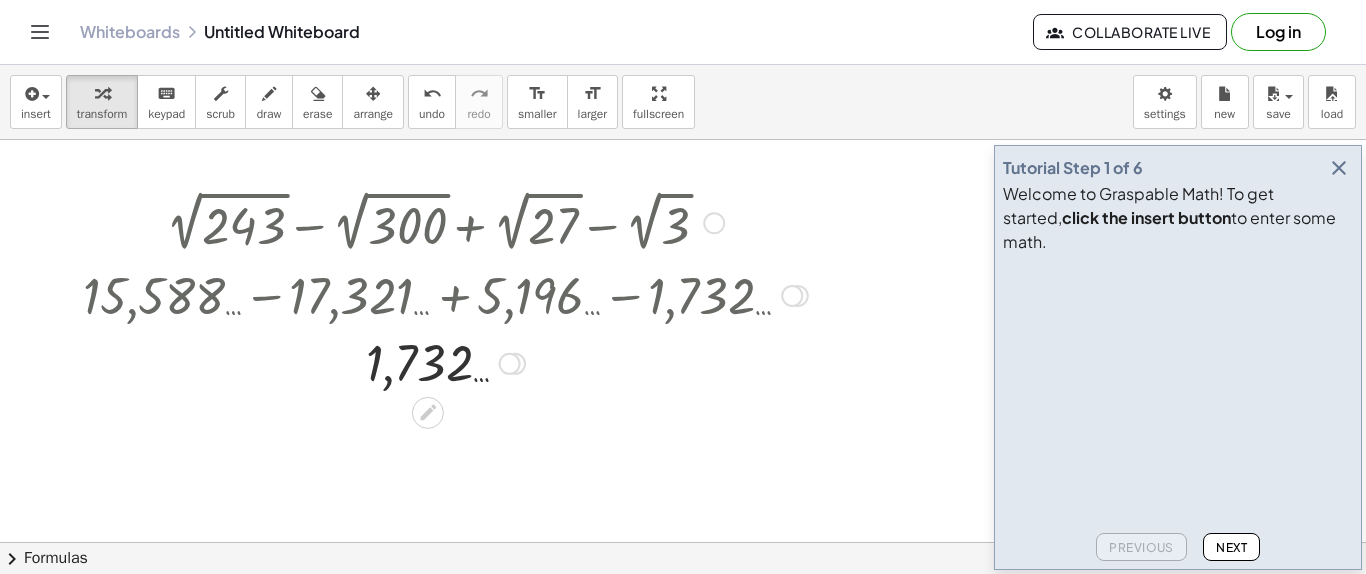 click on "Transform line Copy line as LaTeX Copy derivation as LaTeX Expand new lines: On" at bounding box center (515, 364) 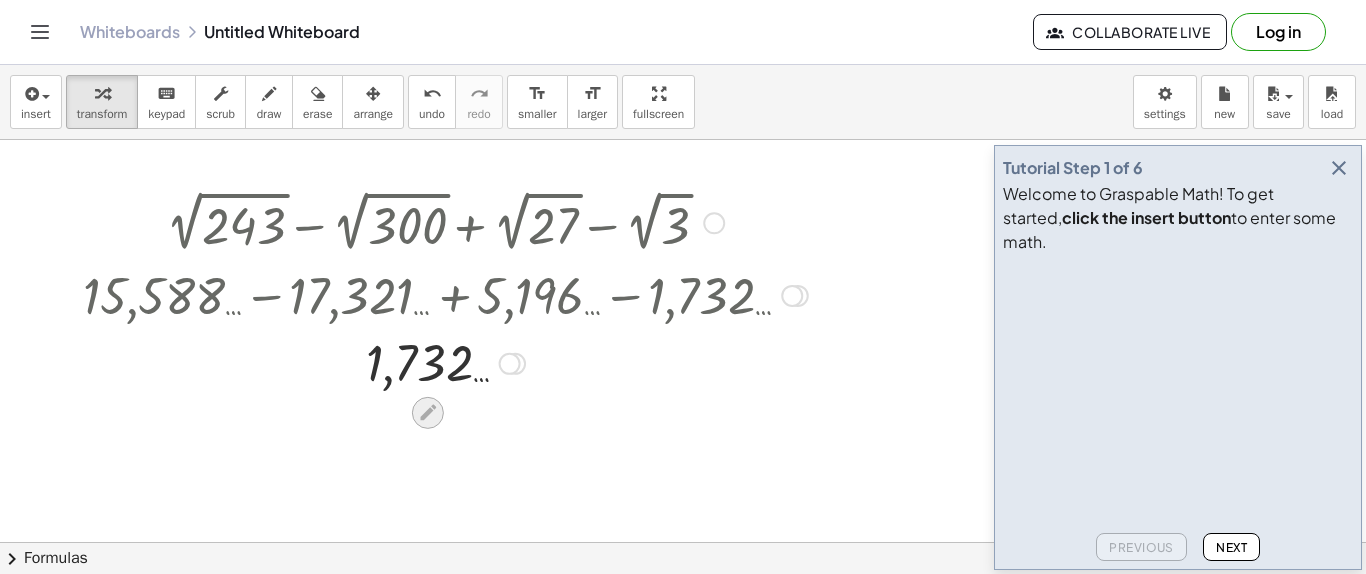 click 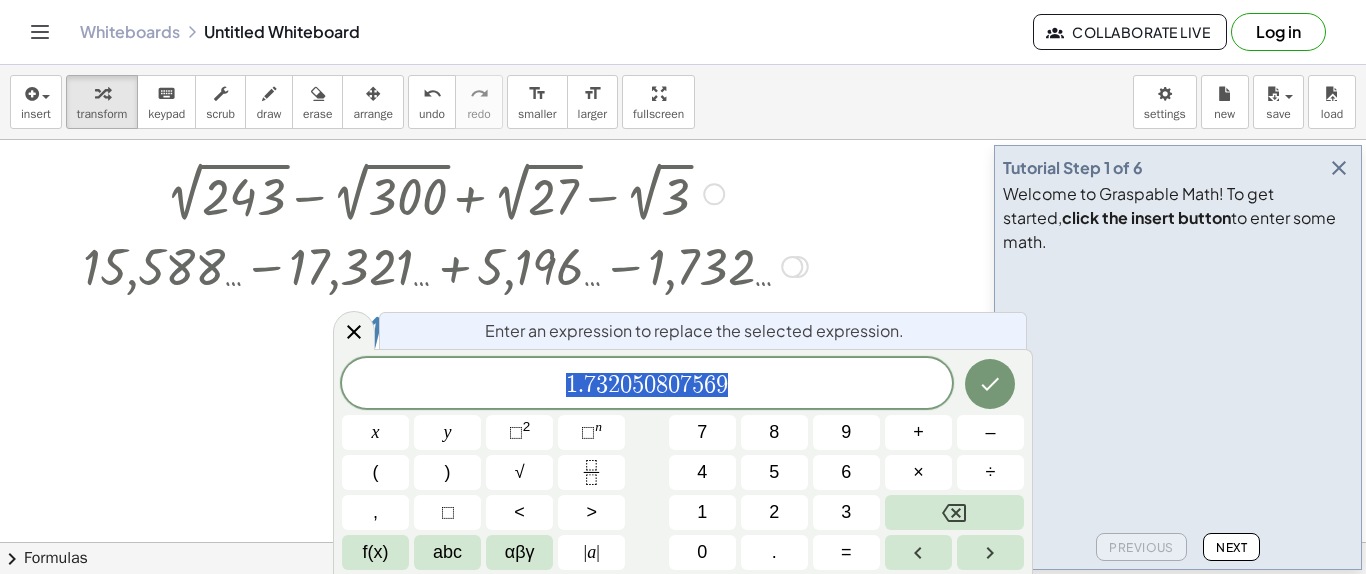 scroll, scrollTop: 30, scrollLeft: 0, axis: vertical 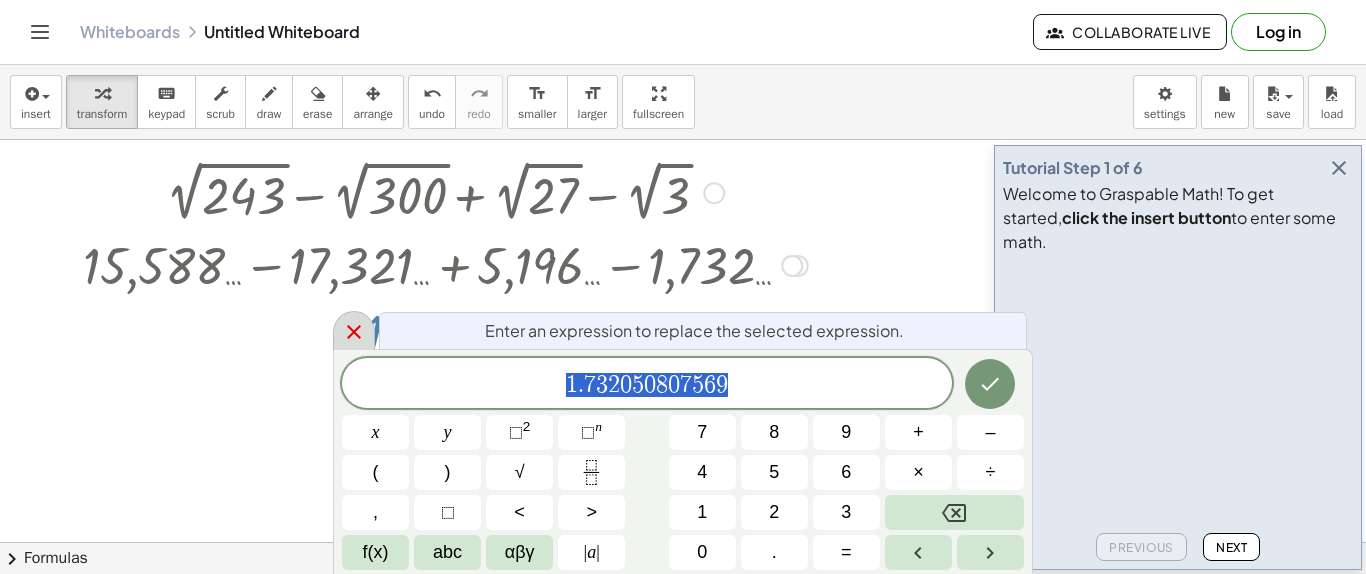 click 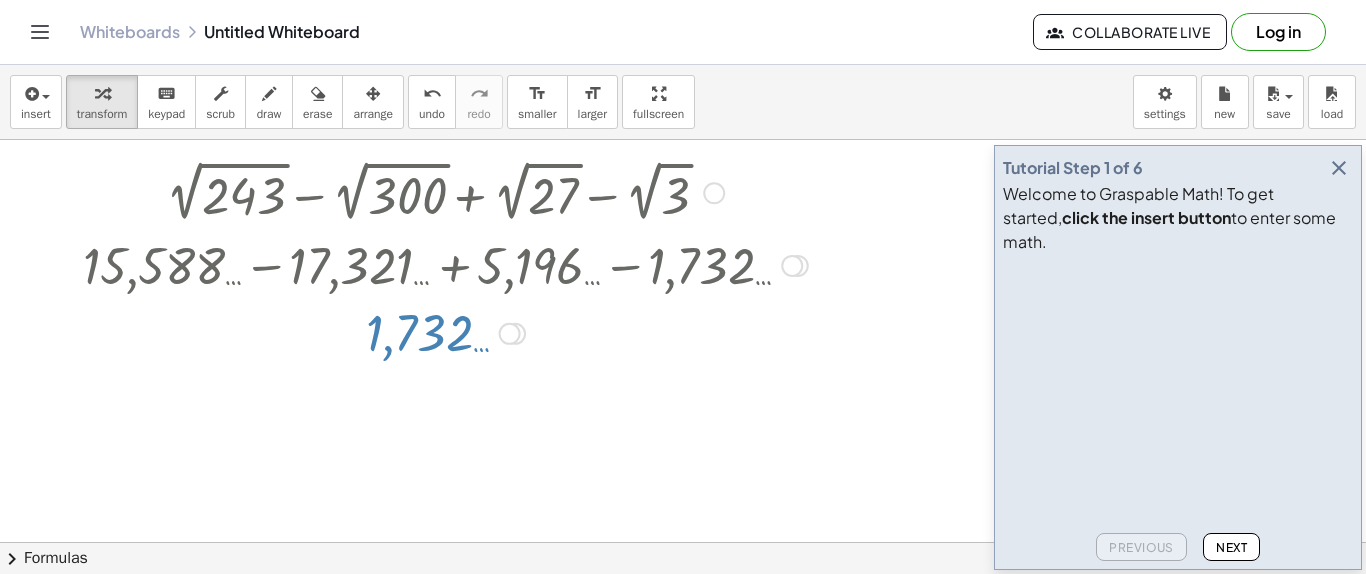 scroll, scrollTop: 0, scrollLeft: 0, axis: both 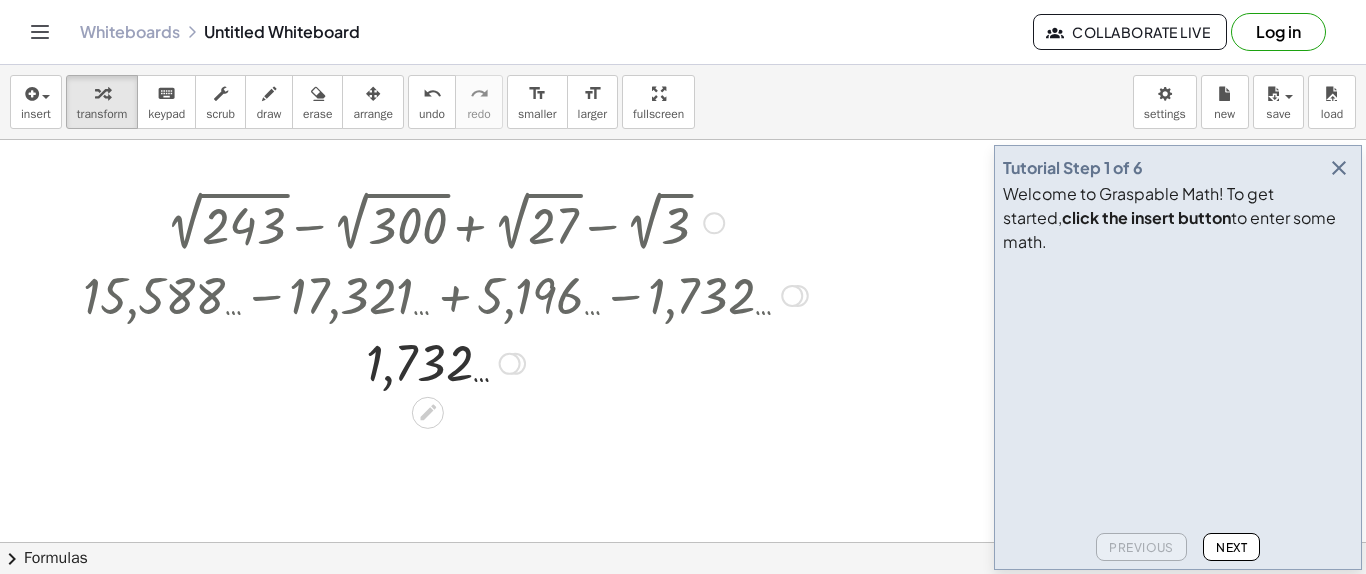 click on "Transform line Copy line as LaTeX Copy derivation as LaTeX Expand new lines: On" at bounding box center (510, 364) 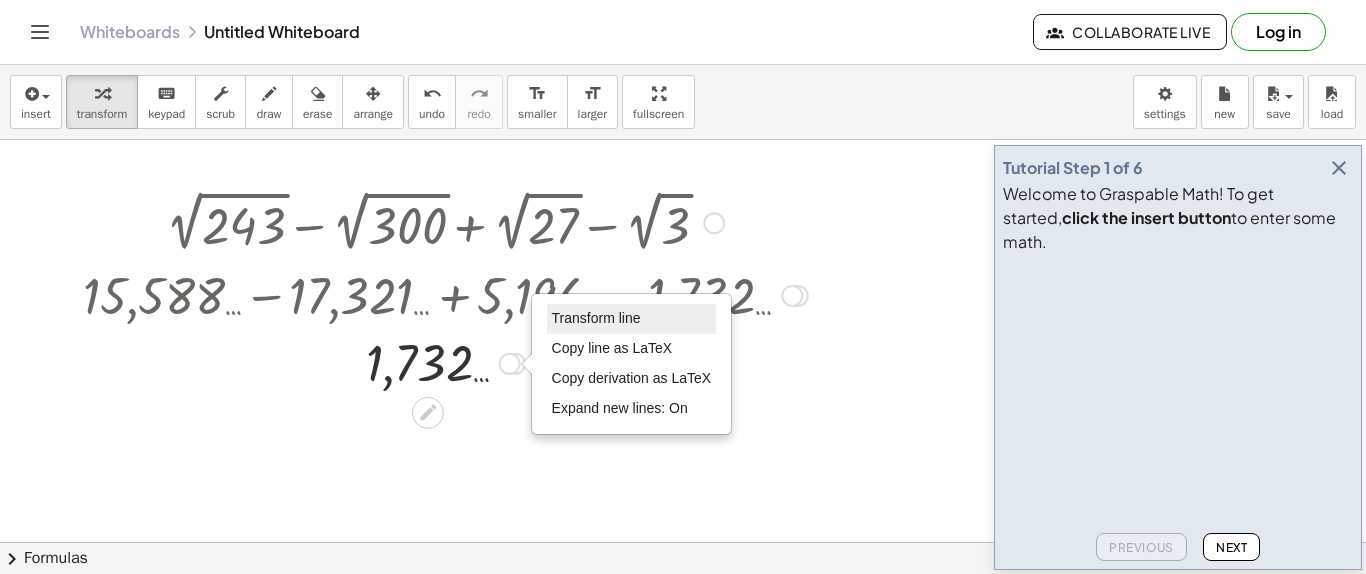 click on "Transform line" at bounding box center (596, 318) 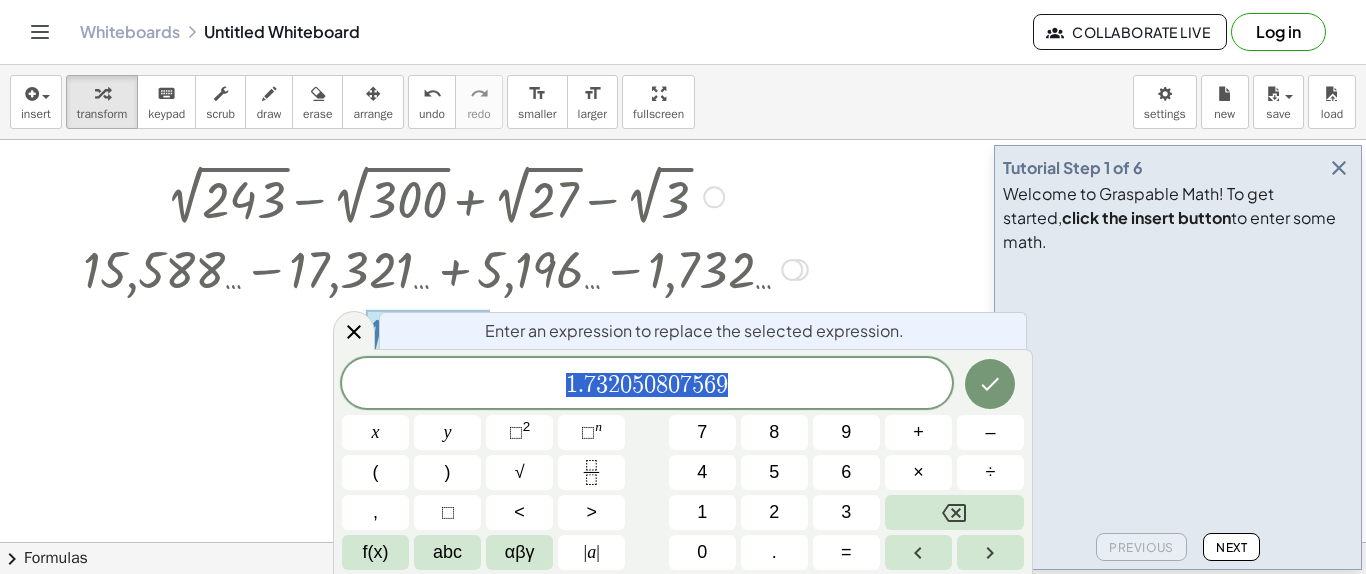 scroll, scrollTop: 30, scrollLeft: 0, axis: vertical 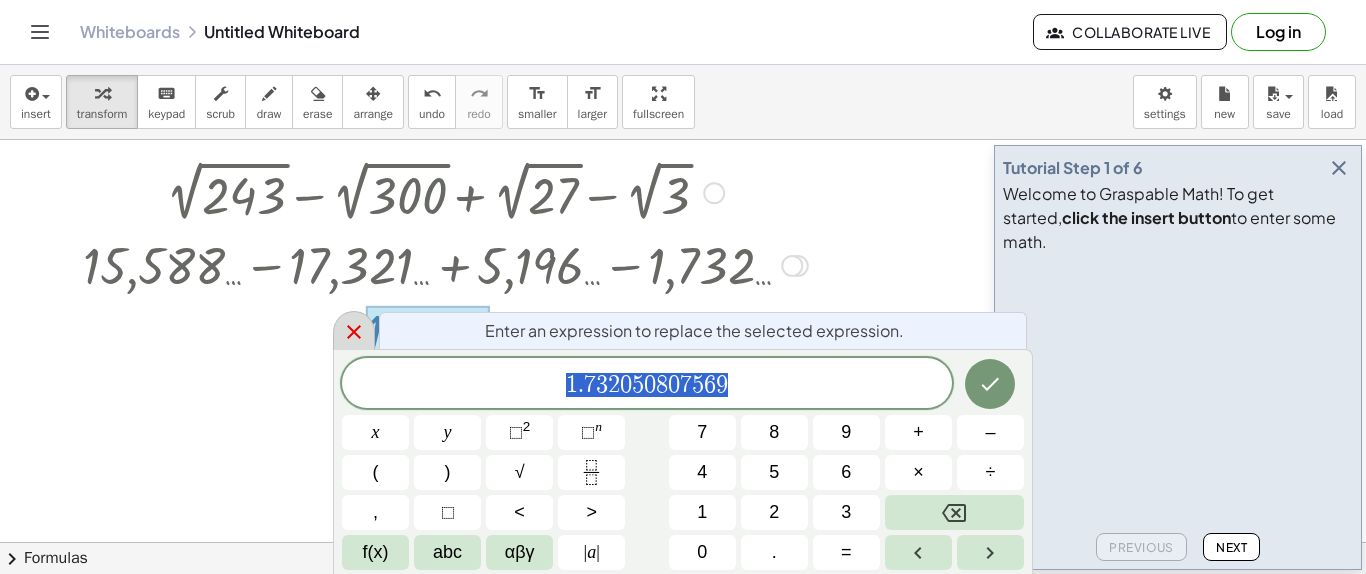 click 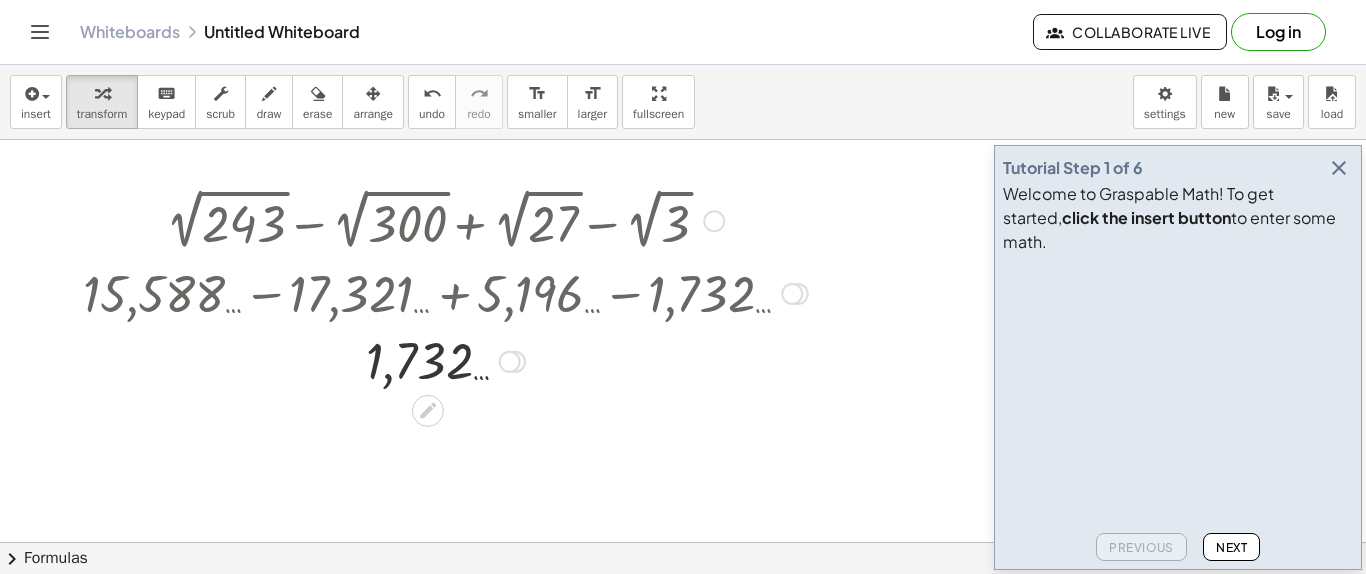 scroll, scrollTop: 0, scrollLeft: 0, axis: both 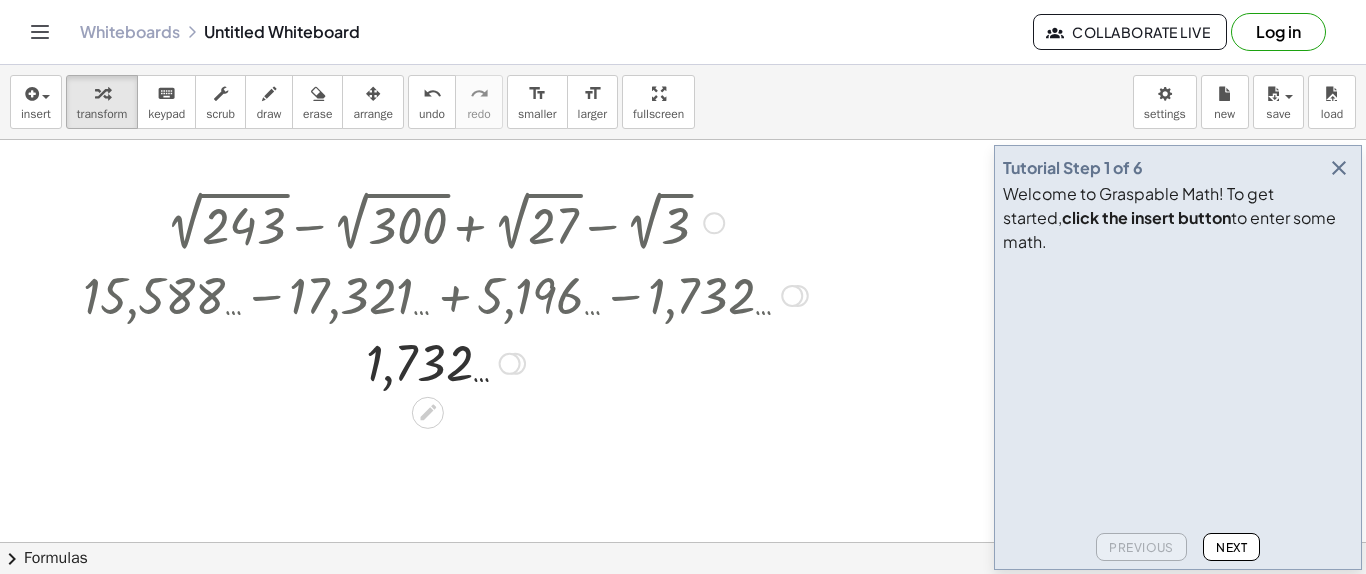 drag, startPoint x: 579, startPoint y: 456, endPoint x: 164, endPoint y: 190, distance: 492.93103 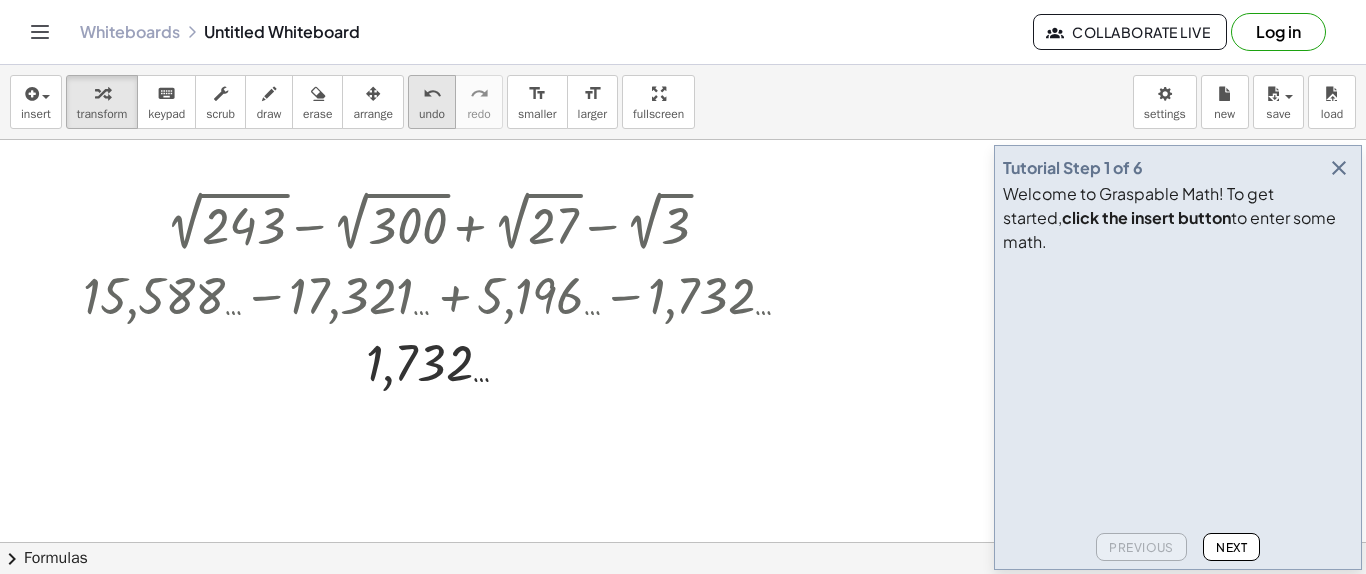 click on "undo" at bounding box center [432, 94] 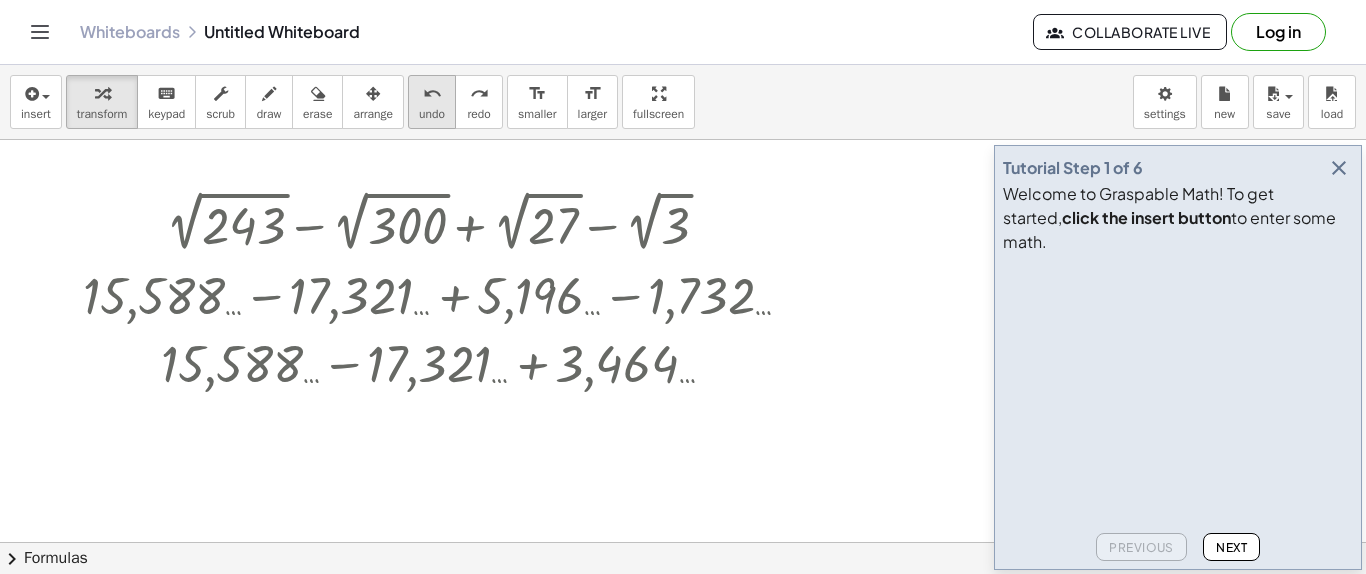 click on "undo" at bounding box center [432, 94] 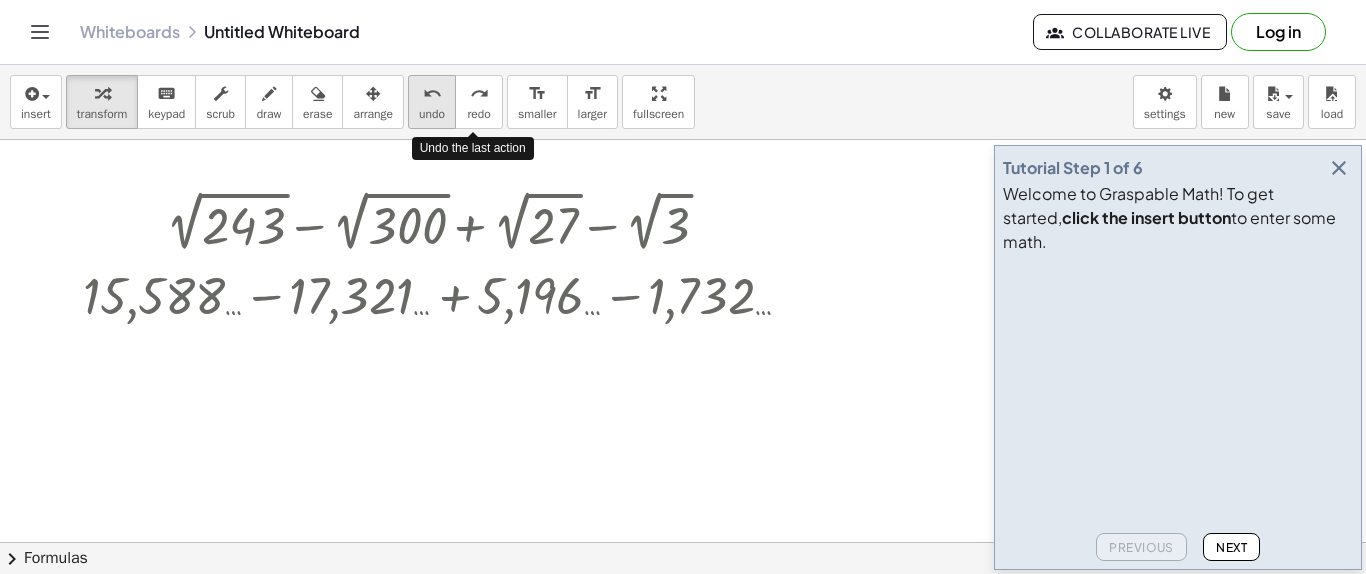 click on "undo" at bounding box center [432, 94] 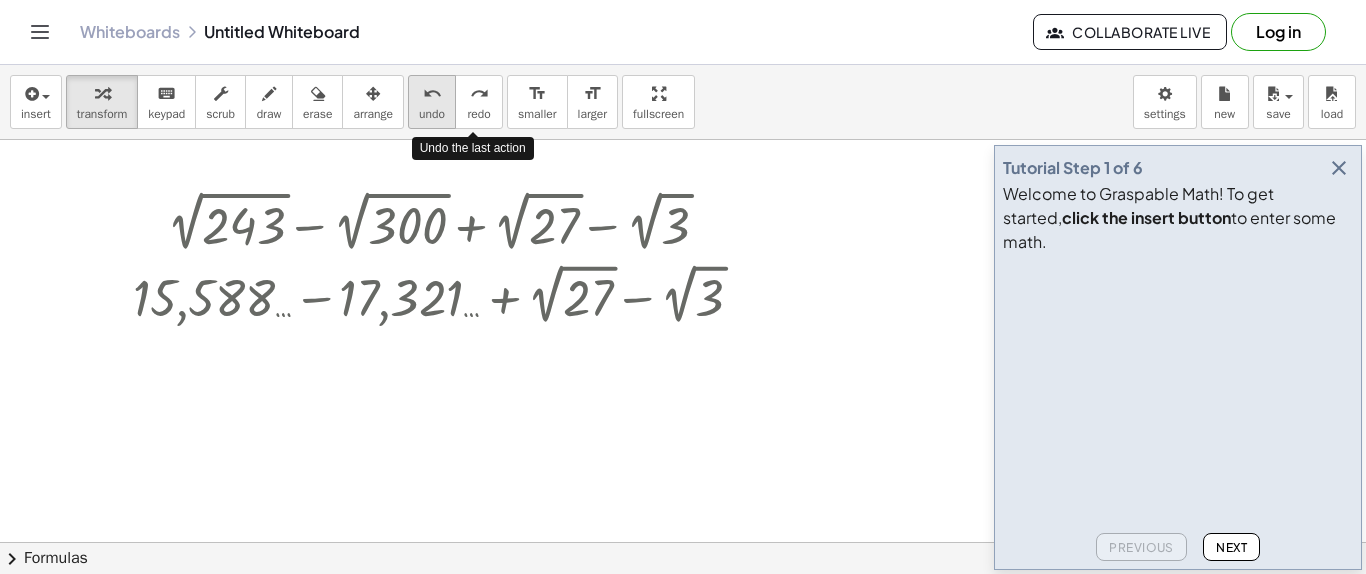 click on "undo" at bounding box center (432, 94) 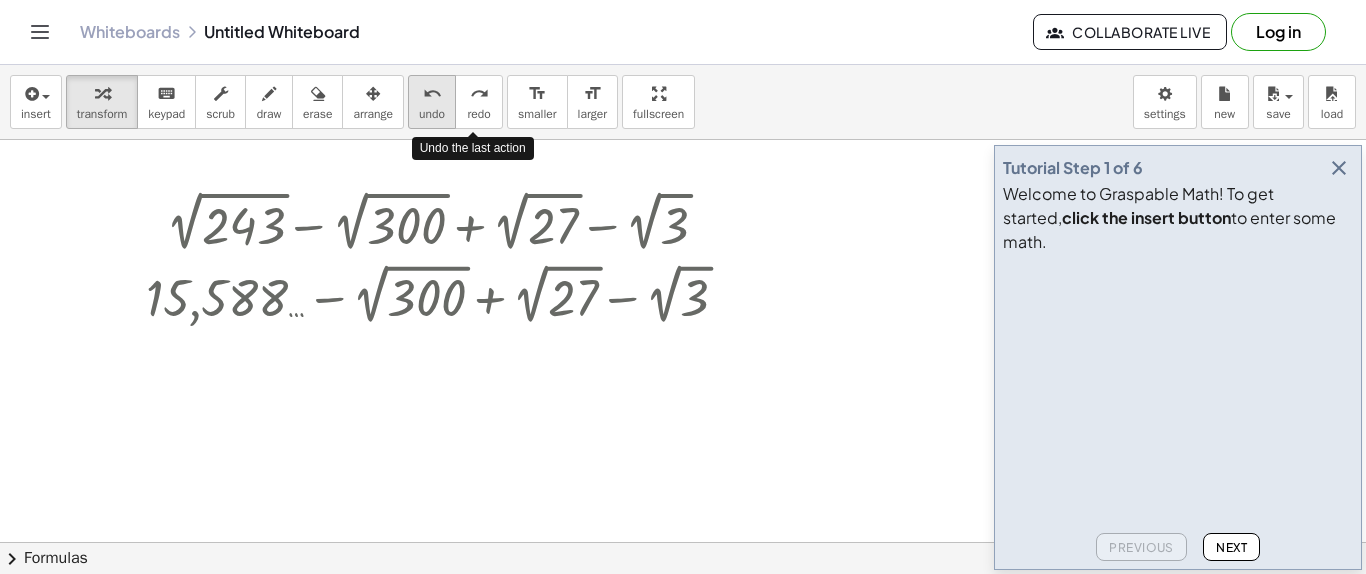 click on "undo" at bounding box center (432, 94) 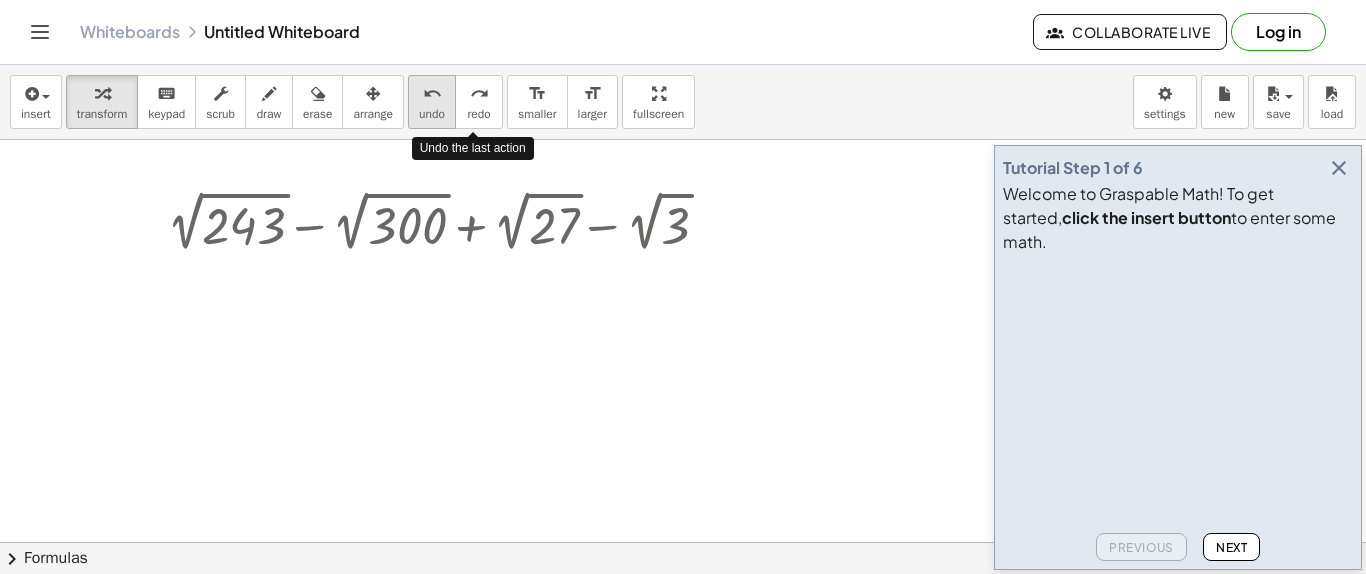 click on "undo" at bounding box center (432, 94) 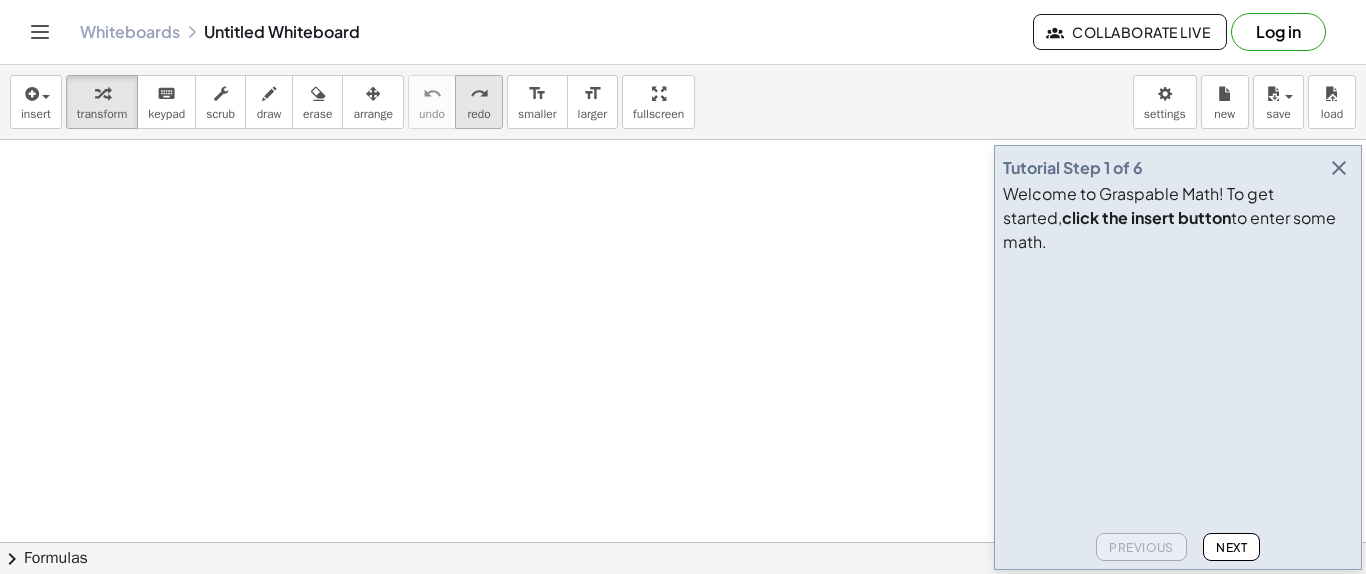 click on "redo redo" at bounding box center [479, 102] 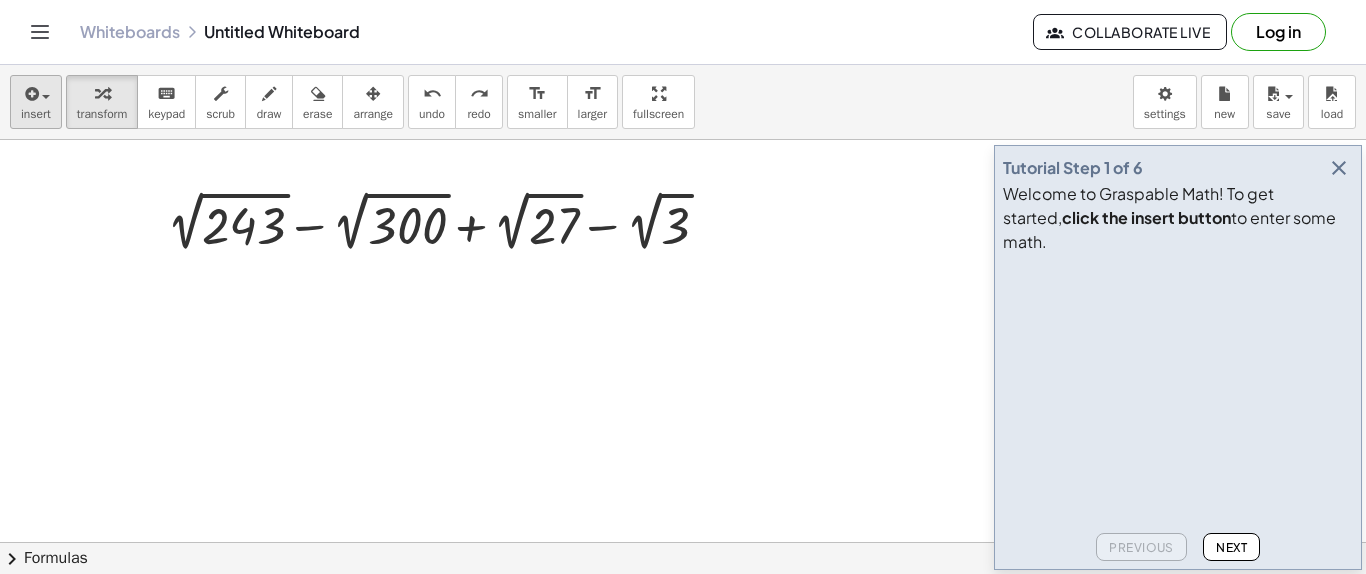 click at bounding box center (36, 93) 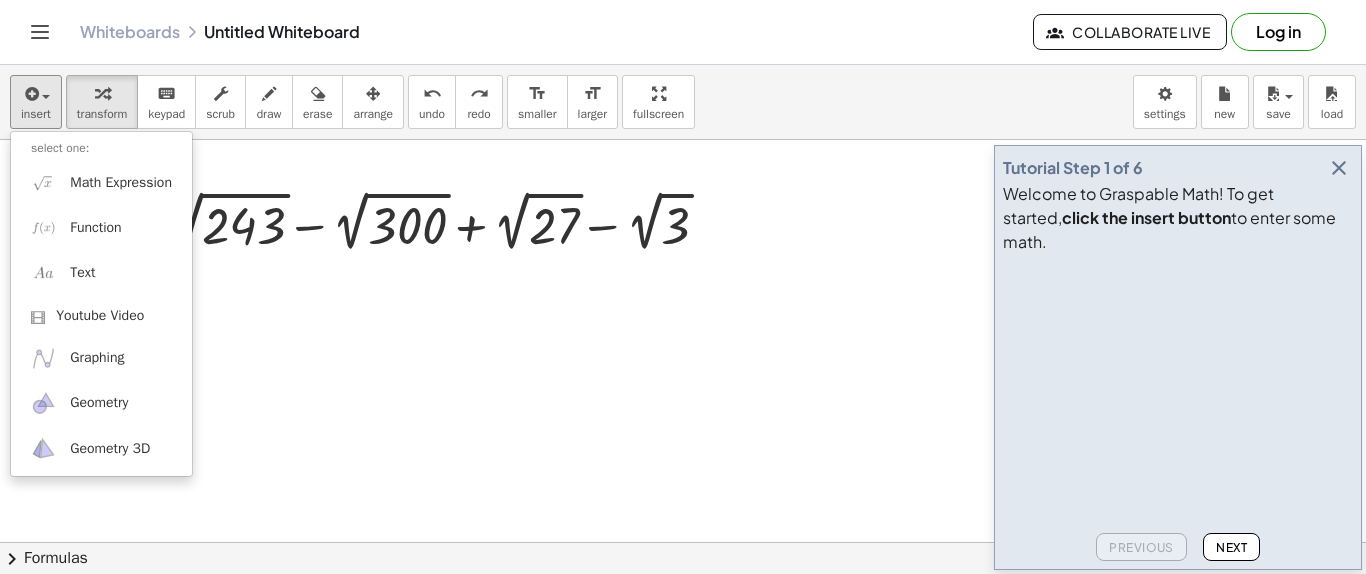 click at bounding box center [683, 607] 